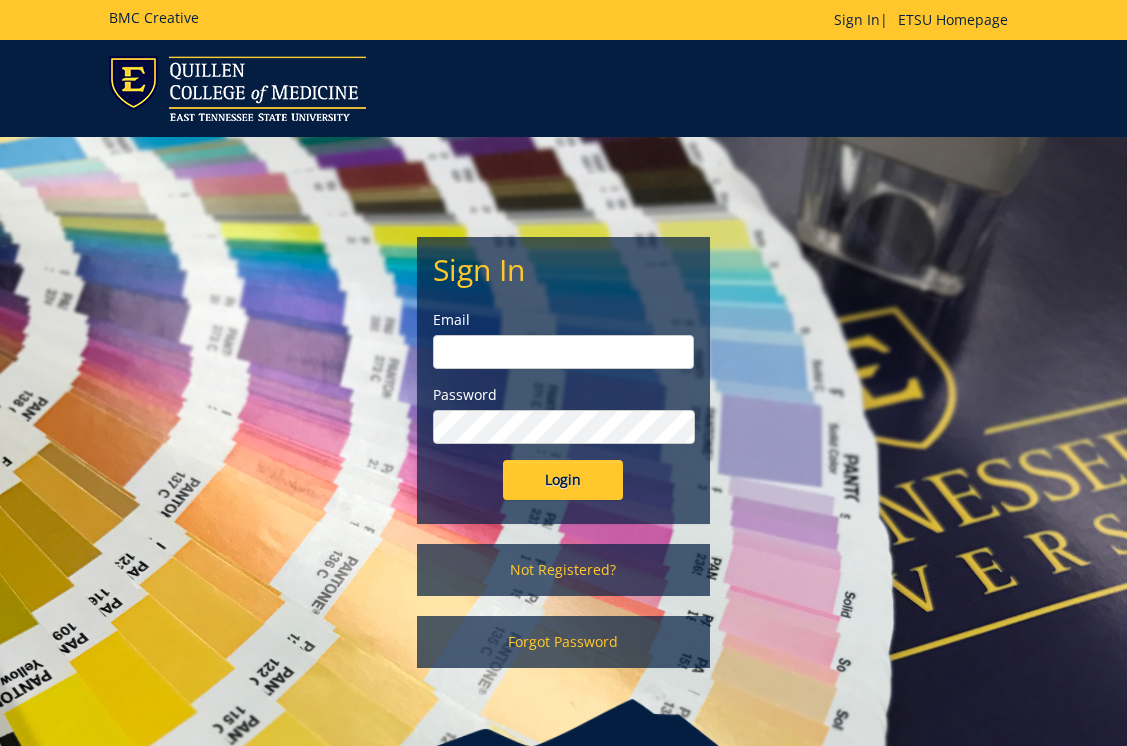 scroll, scrollTop: 0, scrollLeft: 0, axis: both 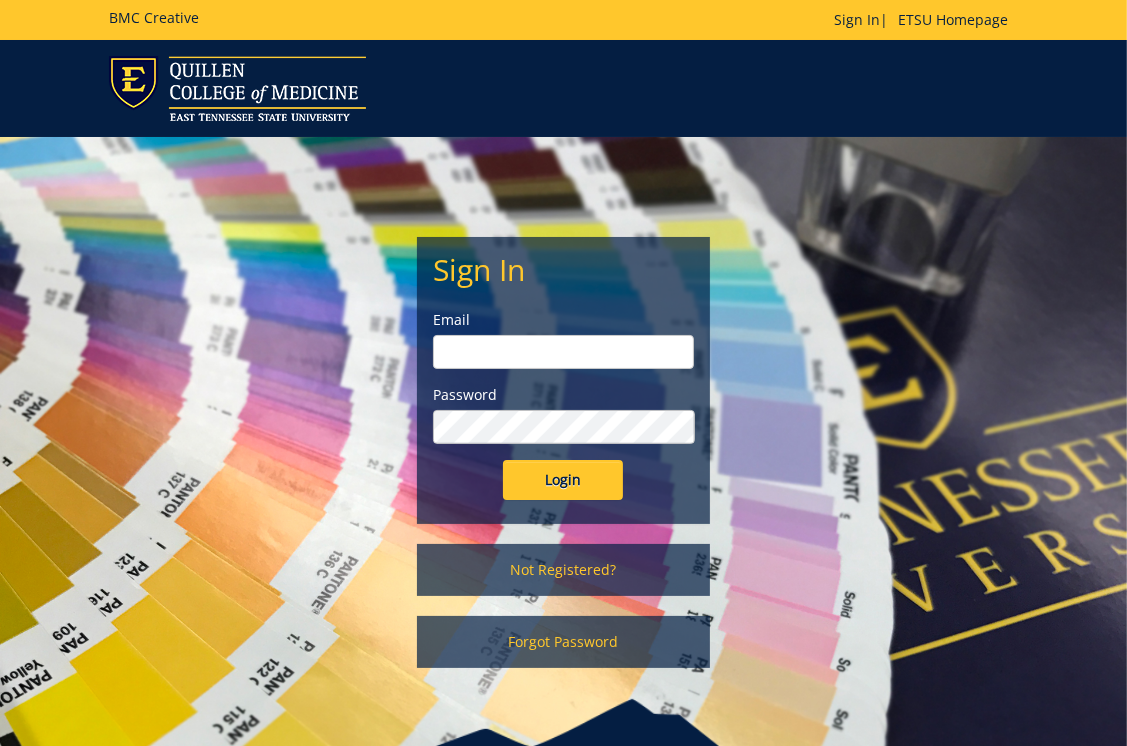 click at bounding box center [563, 352] 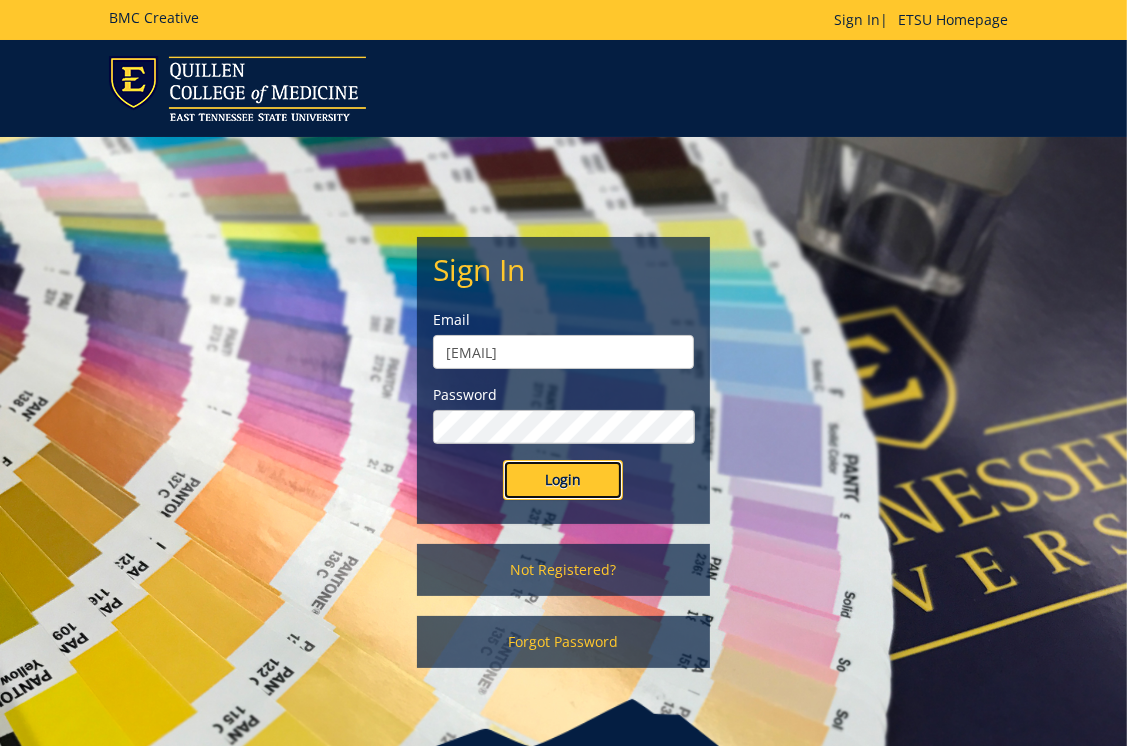 click on "Login" at bounding box center [563, 480] 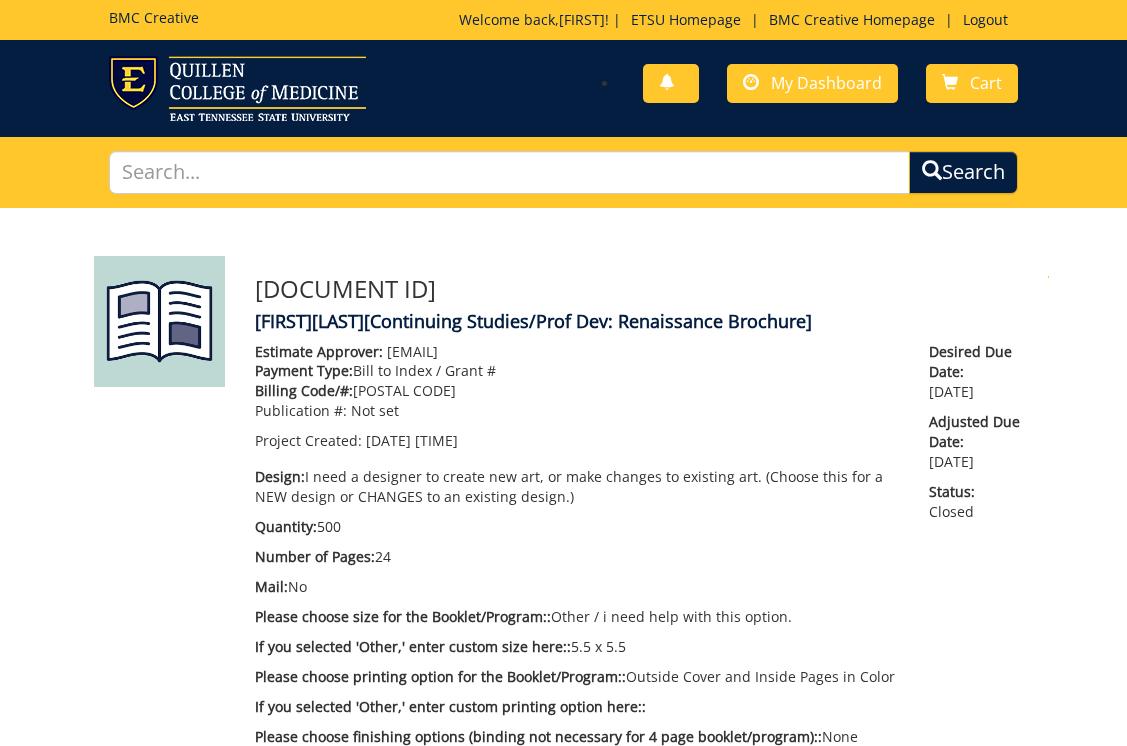 scroll, scrollTop: 0, scrollLeft: 0, axis: both 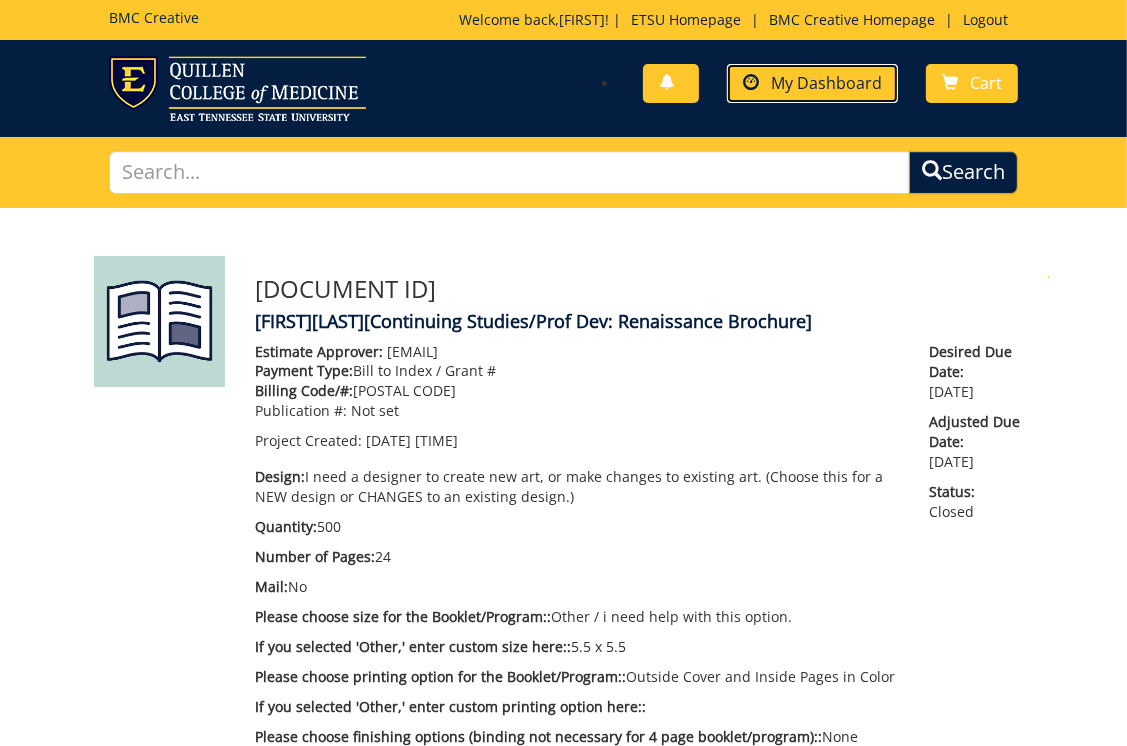 click on "My Dashboard" at bounding box center [826, 83] 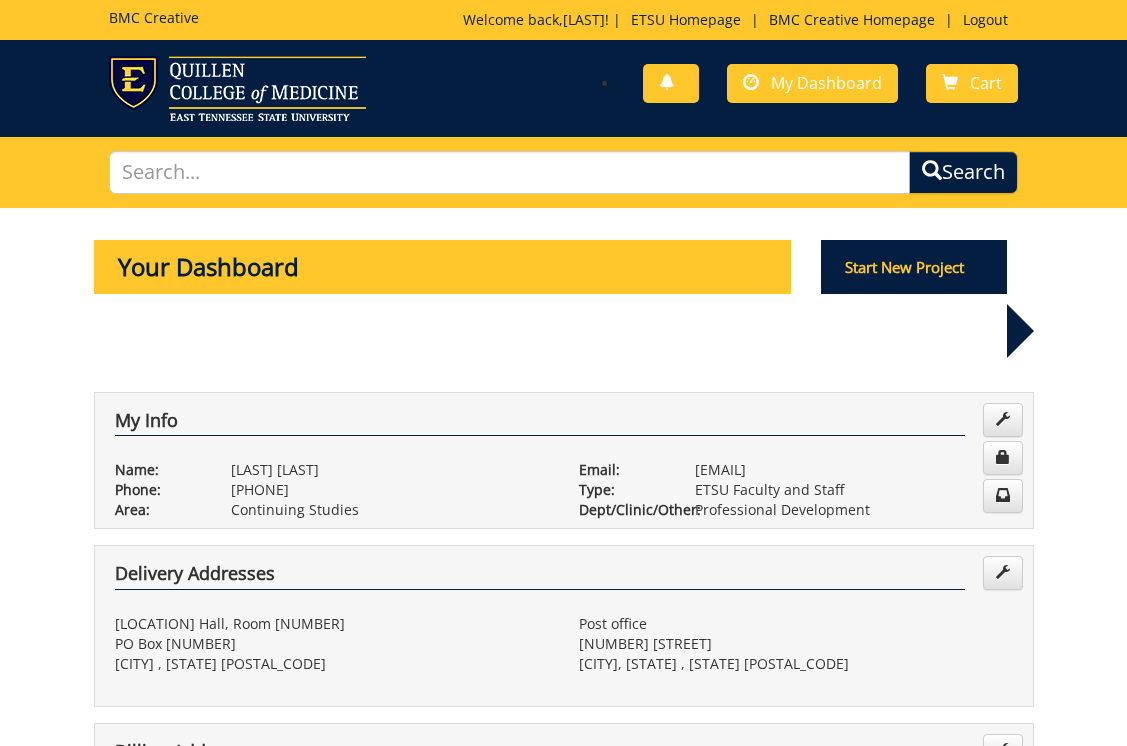 scroll, scrollTop: 0, scrollLeft: 0, axis: both 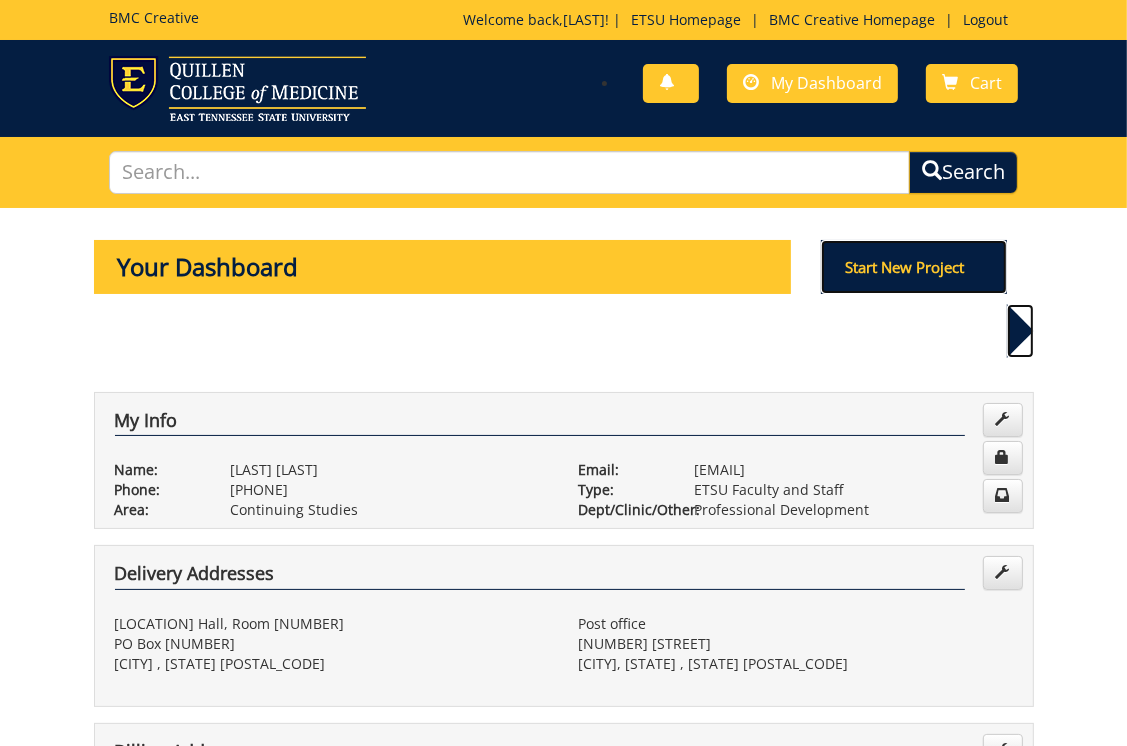 click on "Start New Project" at bounding box center [914, 267] 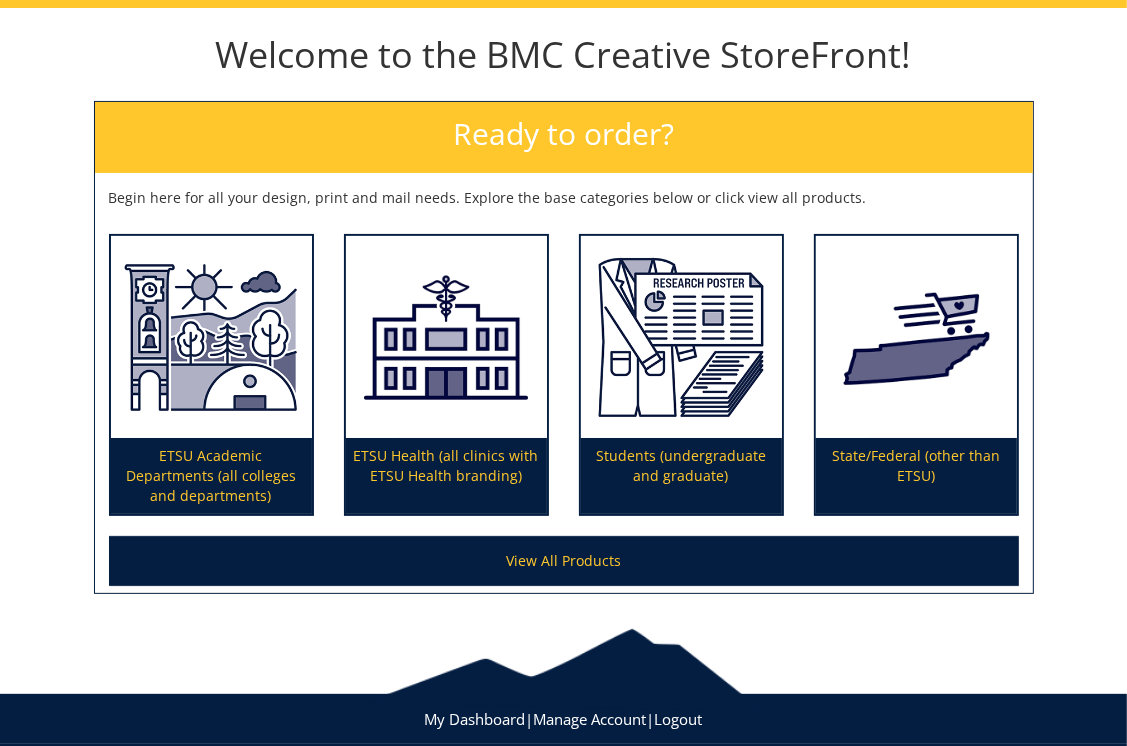 scroll, scrollTop: 240, scrollLeft: 0, axis: vertical 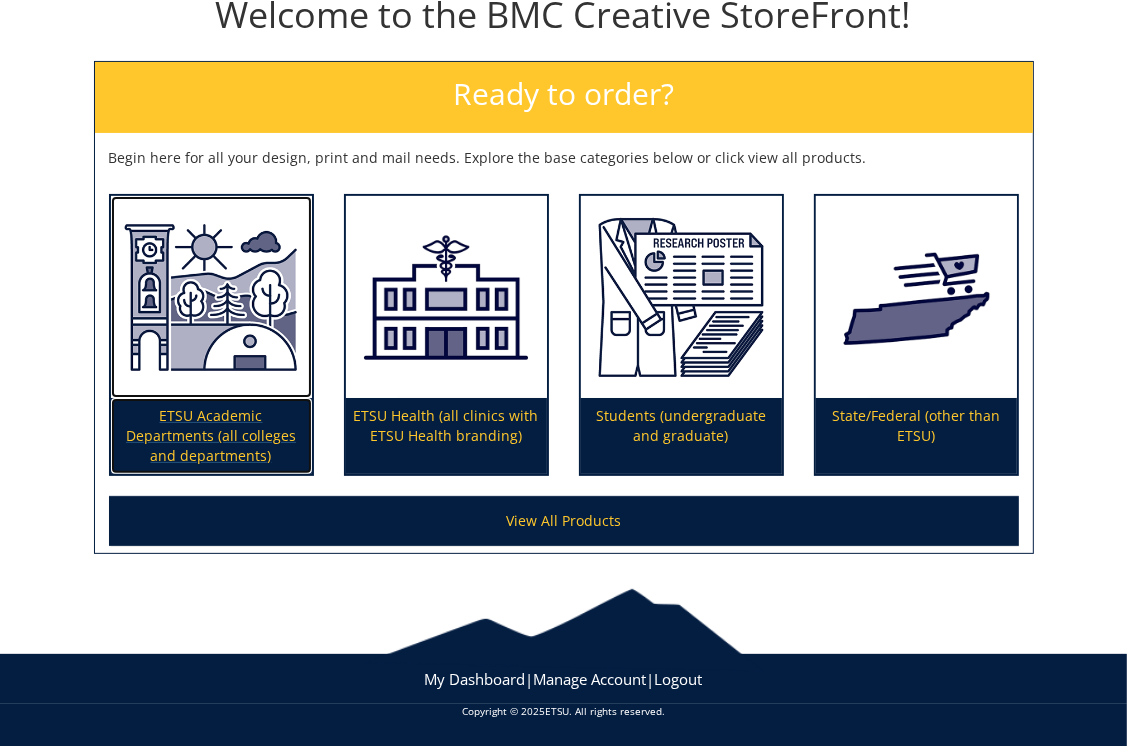 click on "ETSU Academic Departments (all colleges and departments)" at bounding box center [211, 436] 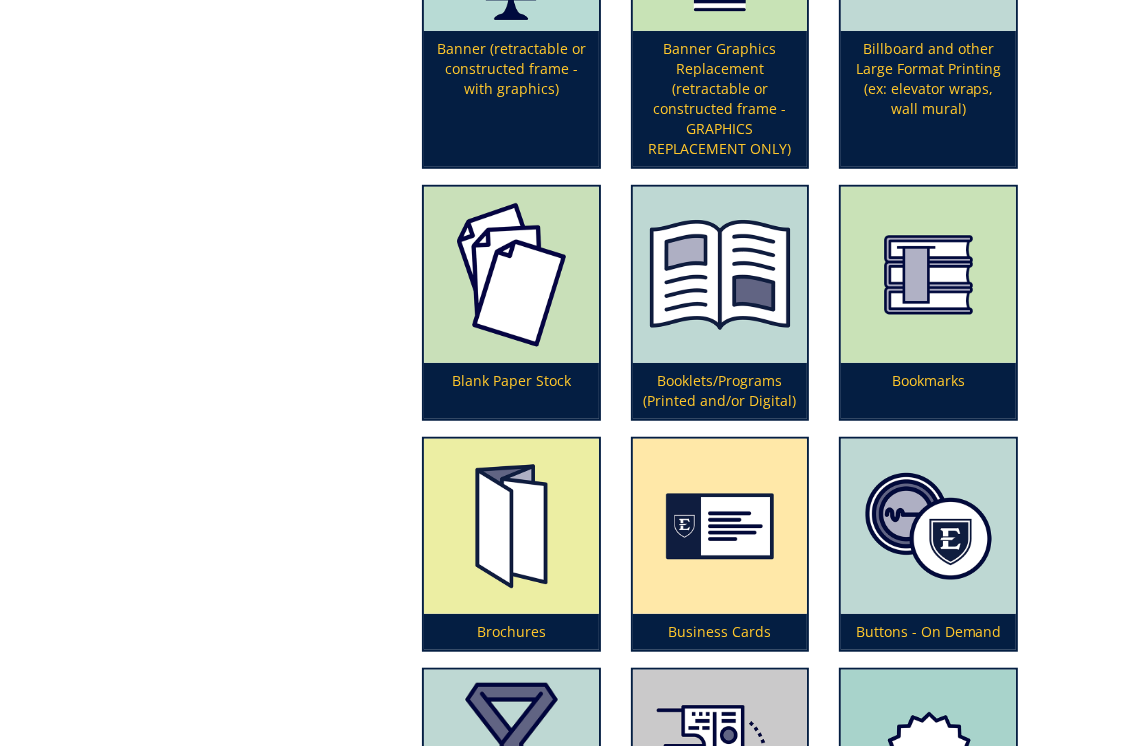 scroll, scrollTop: 1000, scrollLeft: 0, axis: vertical 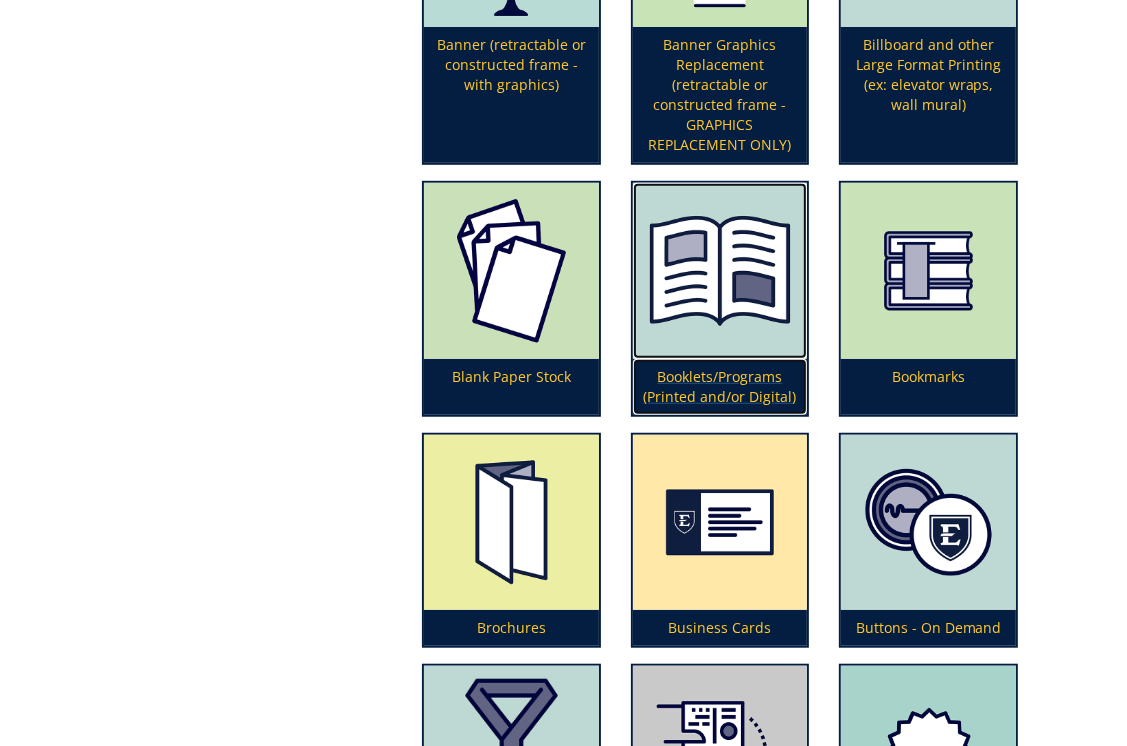 click on "Booklets/Programs (Printed and/or Digital)" at bounding box center [720, 387] 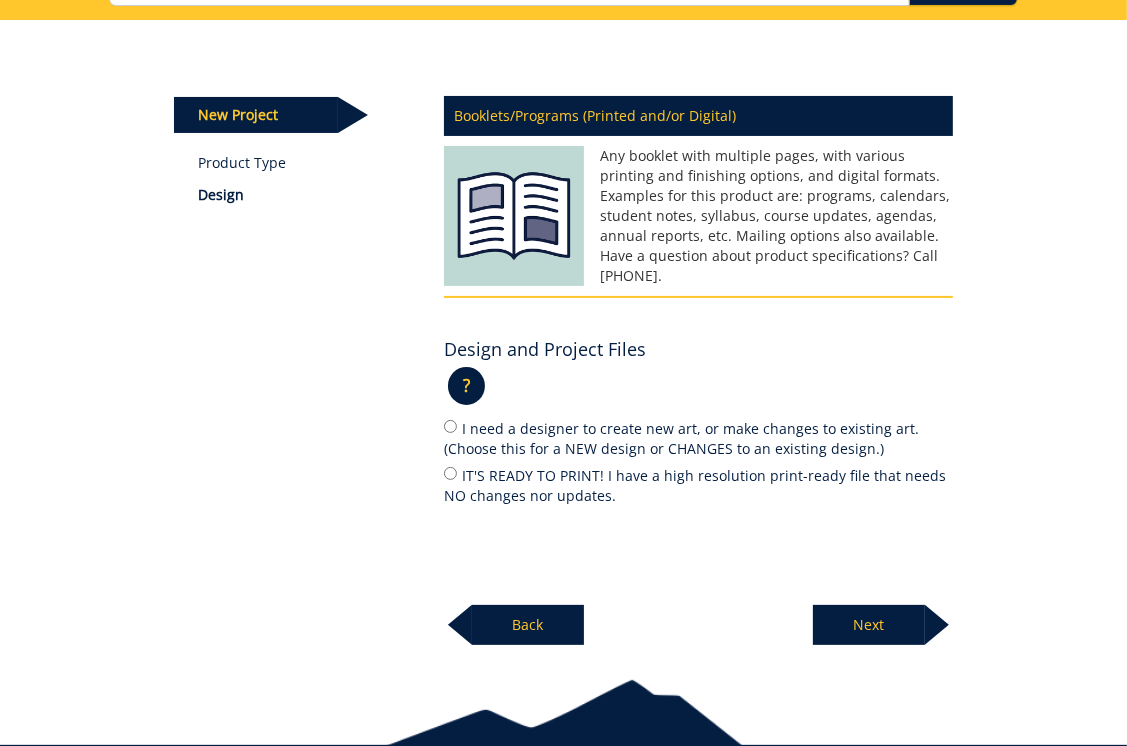 scroll, scrollTop: 200, scrollLeft: 0, axis: vertical 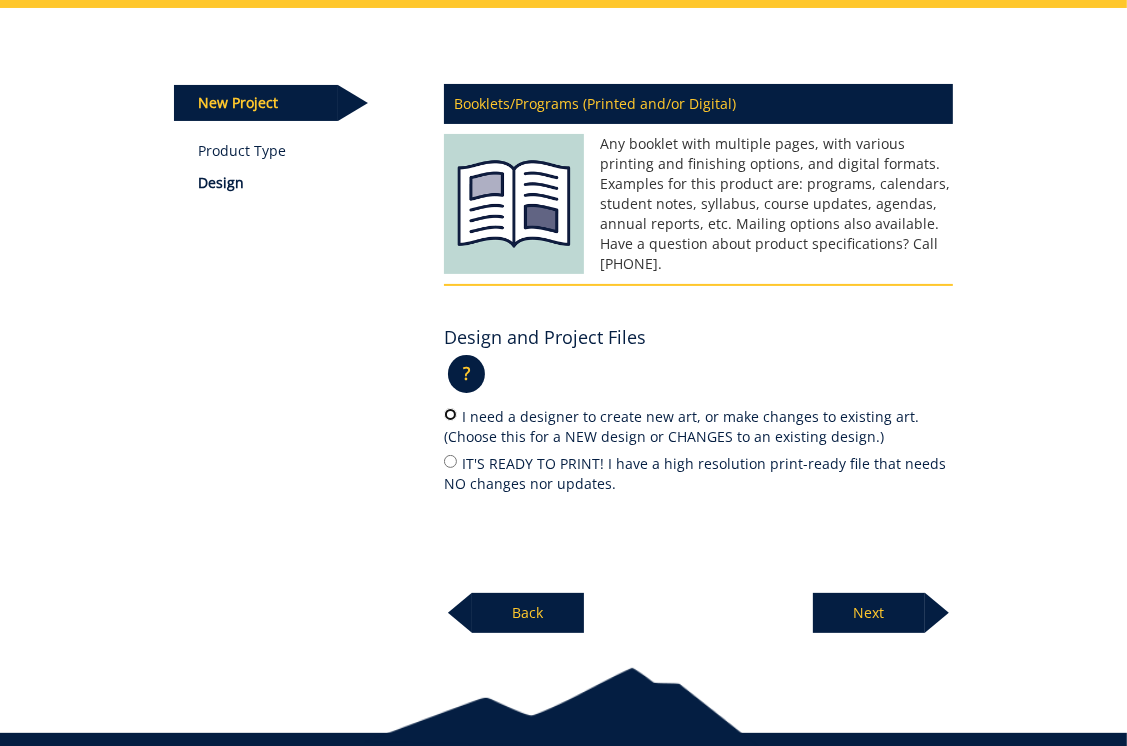 click on "I need a designer to create new art, or make changes to existing art. (Choose this for a NEW design or CHANGES to an existing design.)" at bounding box center (450, 414) 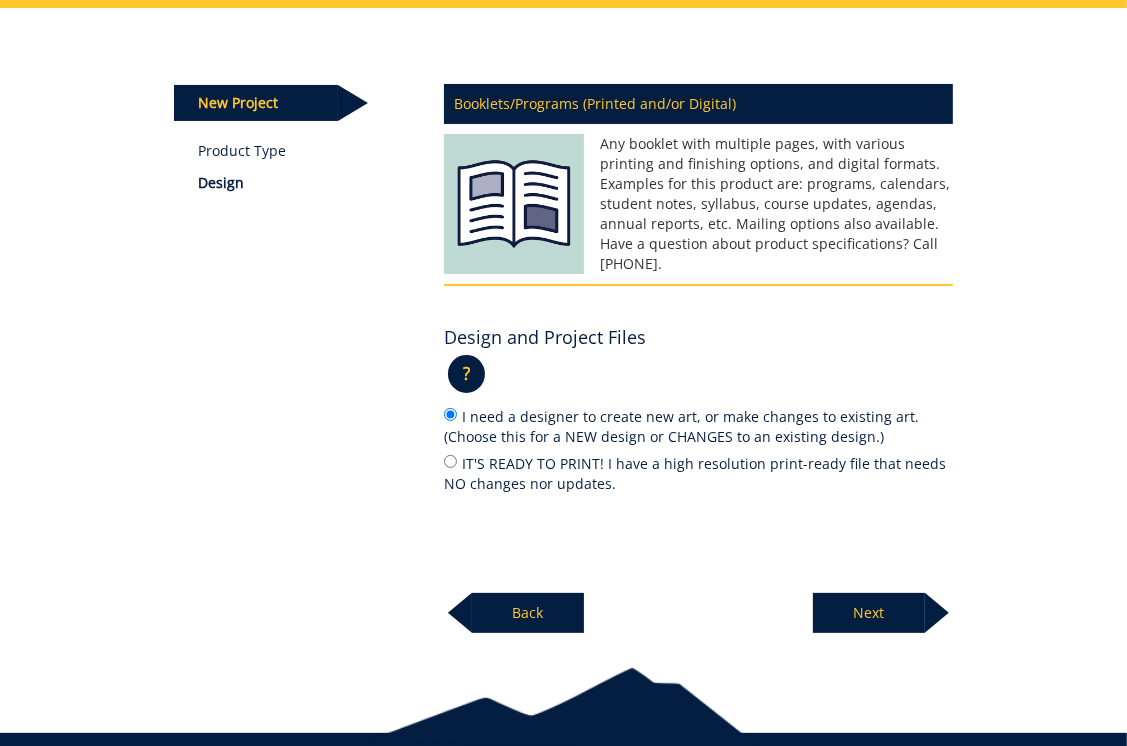 click on "Next" at bounding box center [869, 613] 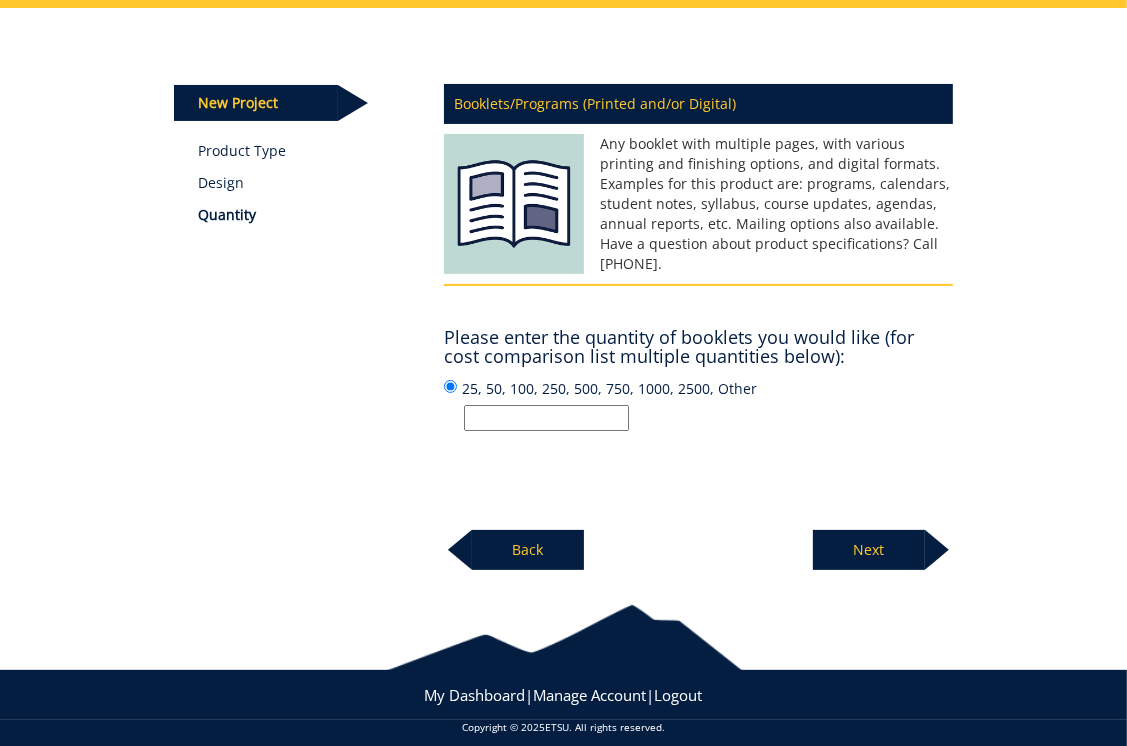 click on "25, 50, 100, 250, 500, 750, 1000, 2500, Other" at bounding box center (546, 418) 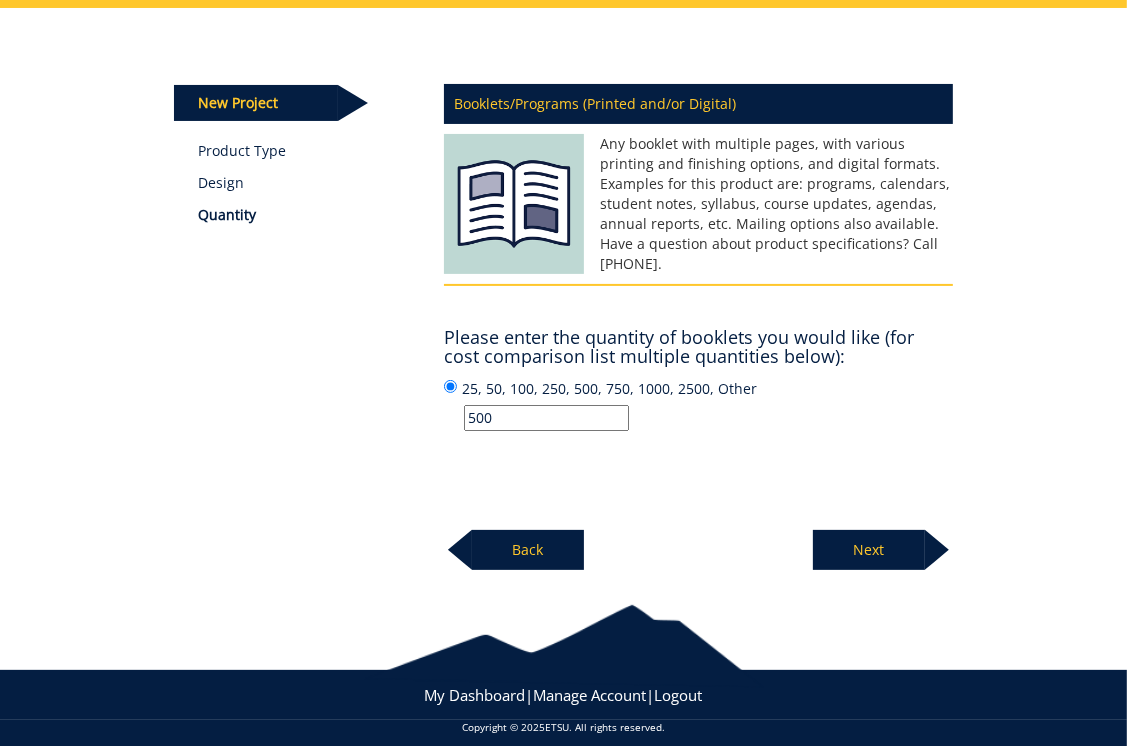click on "Next" at bounding box center (869, 550) 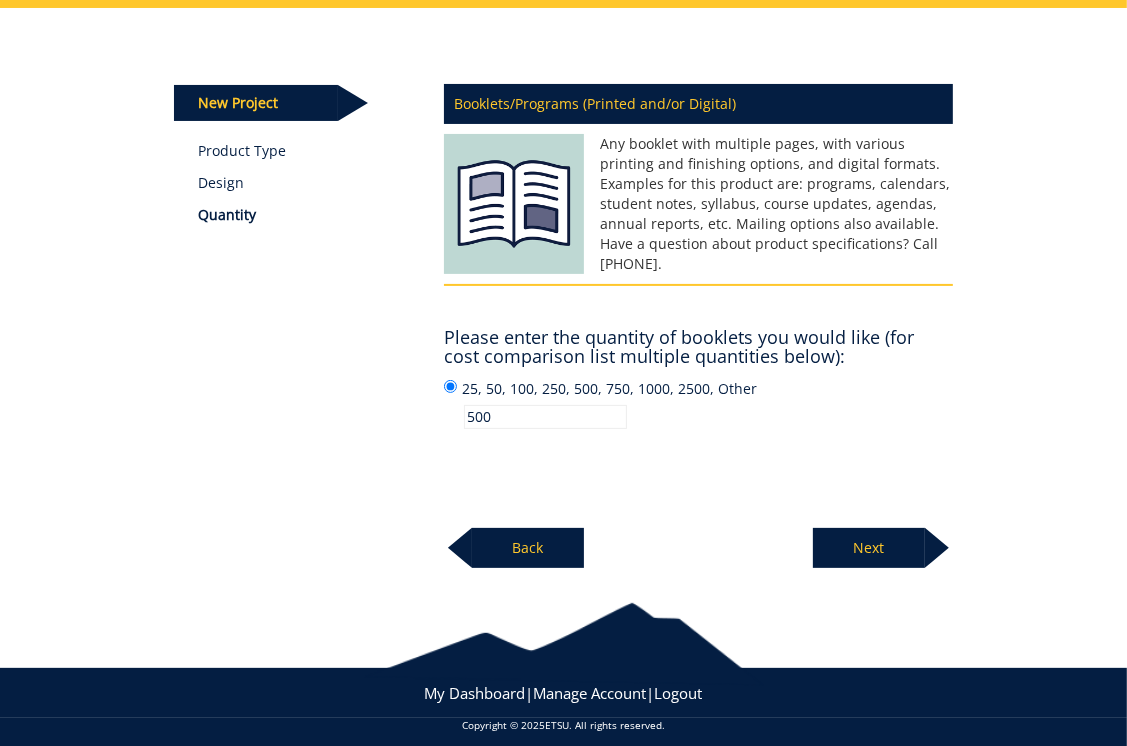 scroll, scrollTop: 196, scrollLeft: 0, axis: vertical 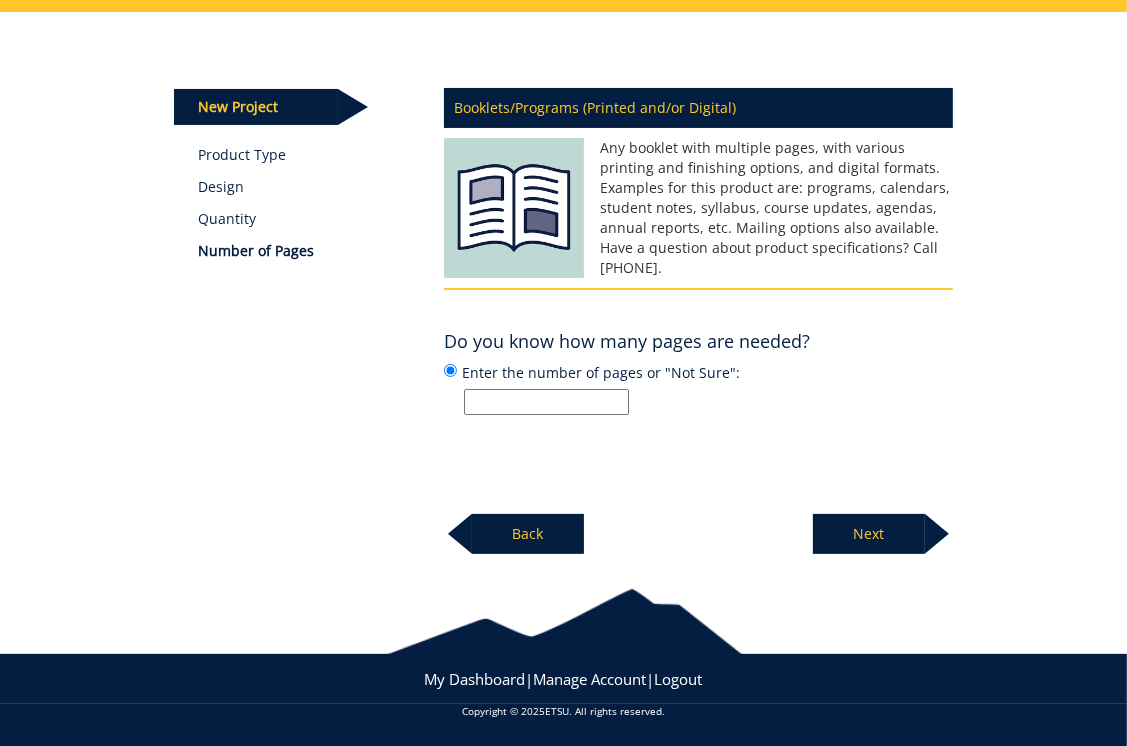 click on "Enter the number of pages or "Not Sure":" at bounding box center [546, 402] 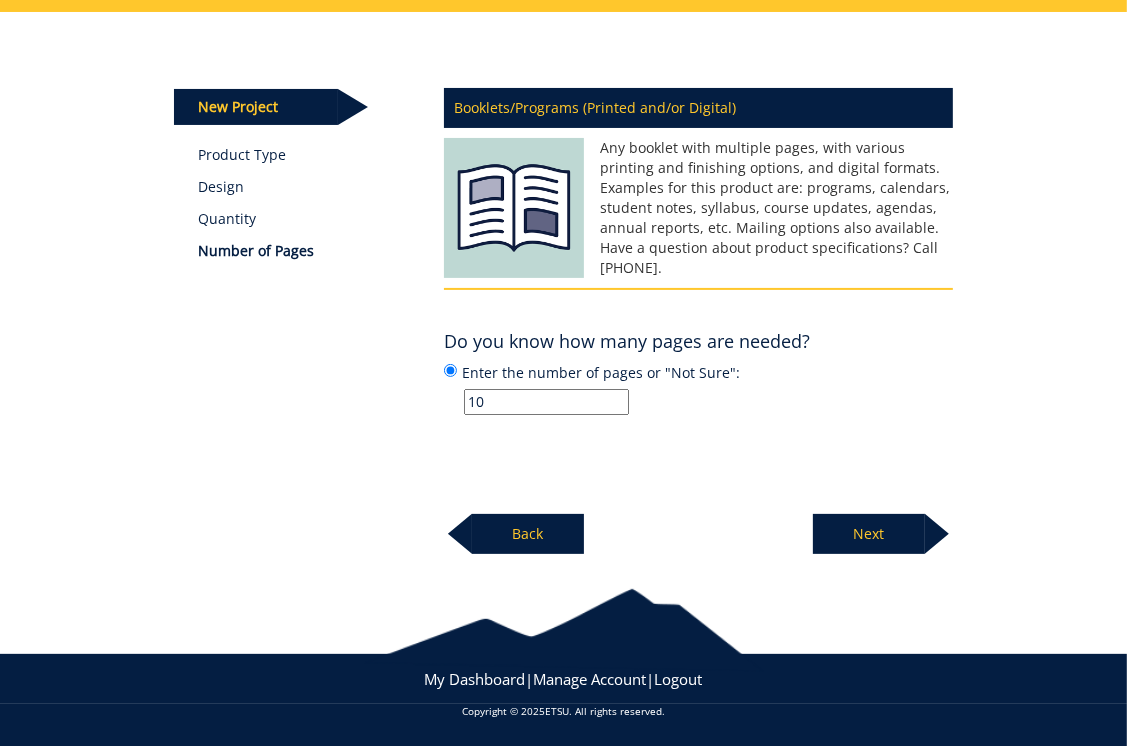 type on "10" 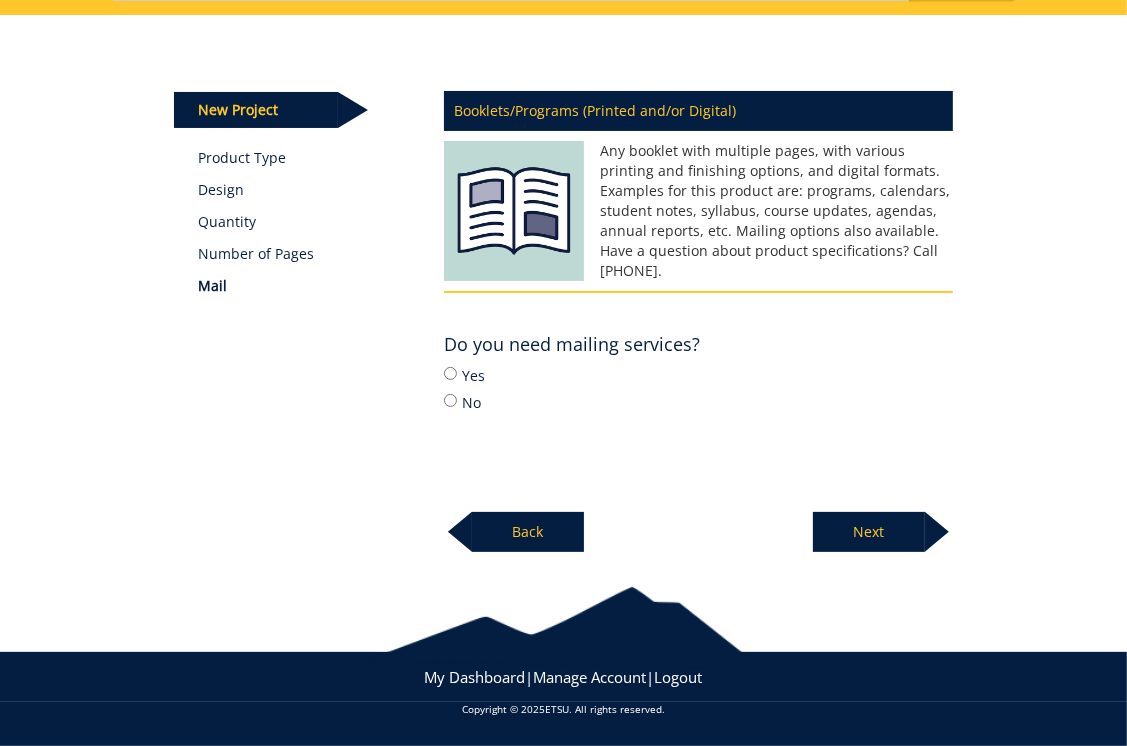 scroll, scrollTop: 191, scrollLeft: 0, axis: vertical 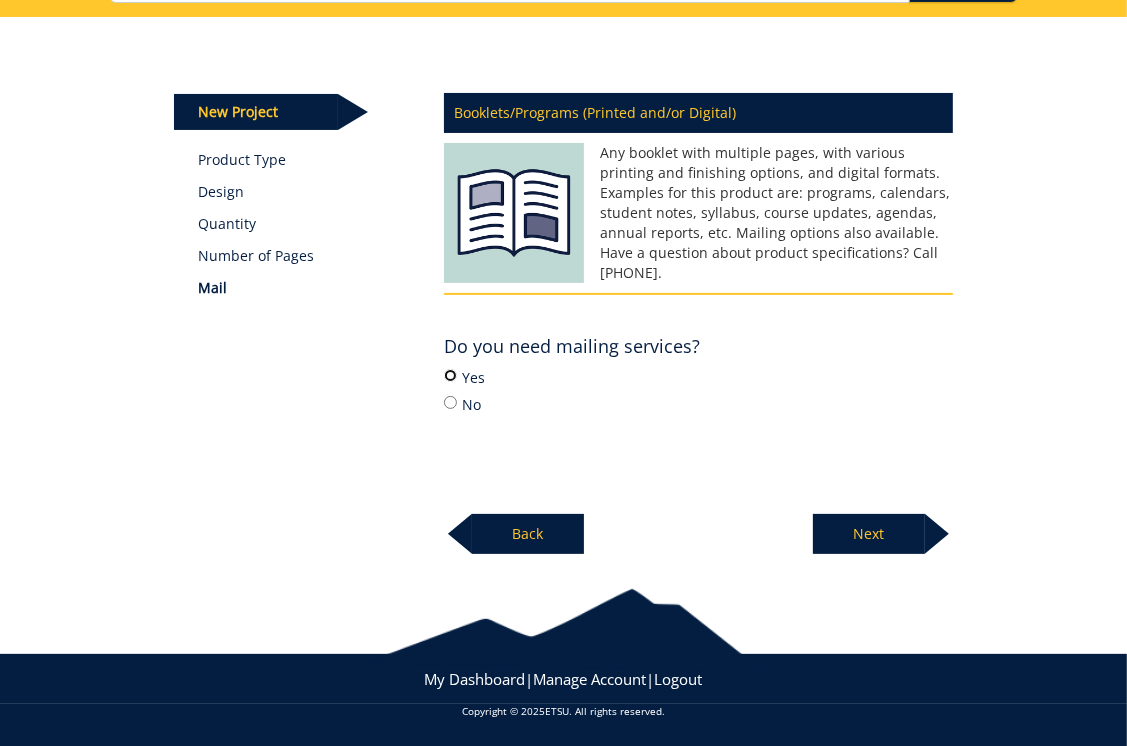 click on "Yes" at bounding box center [450, 375] 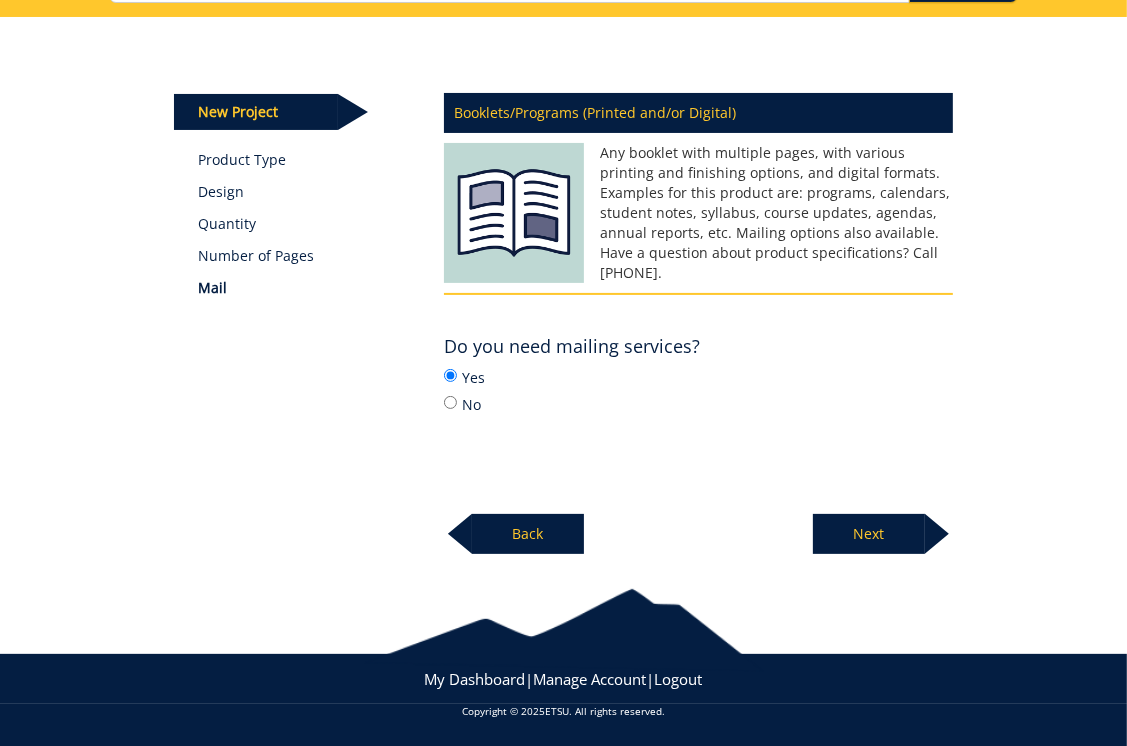 click on "Next" at bounding box center (869, 534) 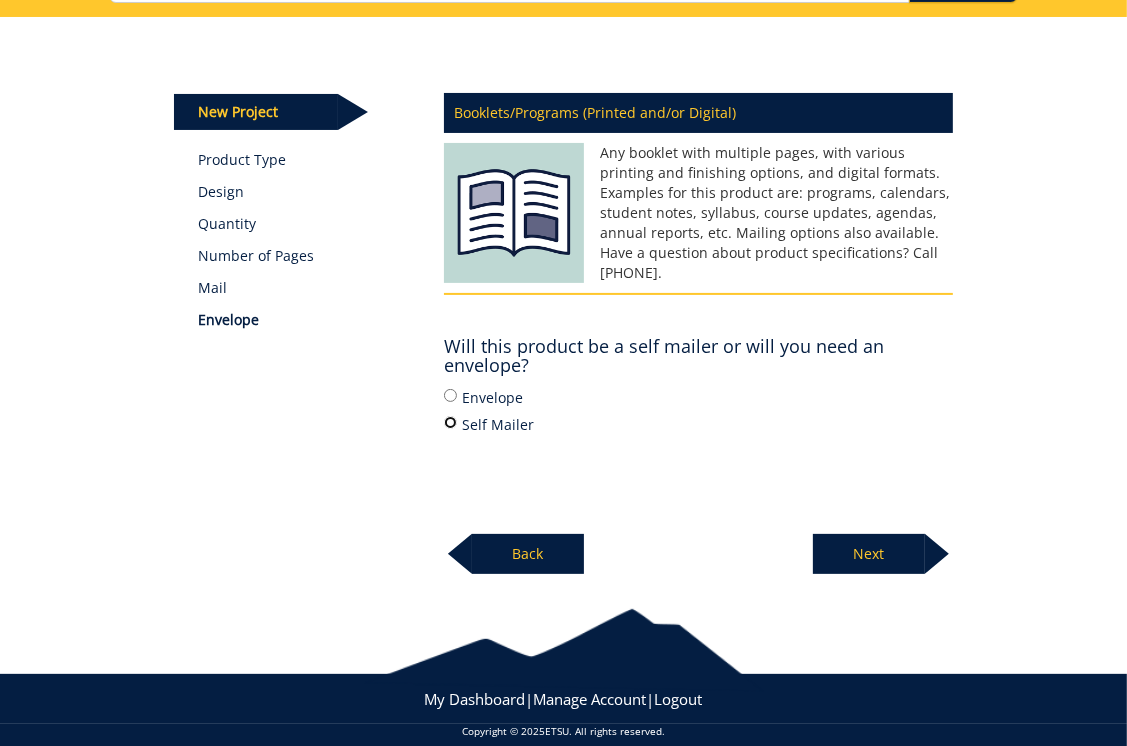 click on "Self Mailer" at bounding box center (450, 422) 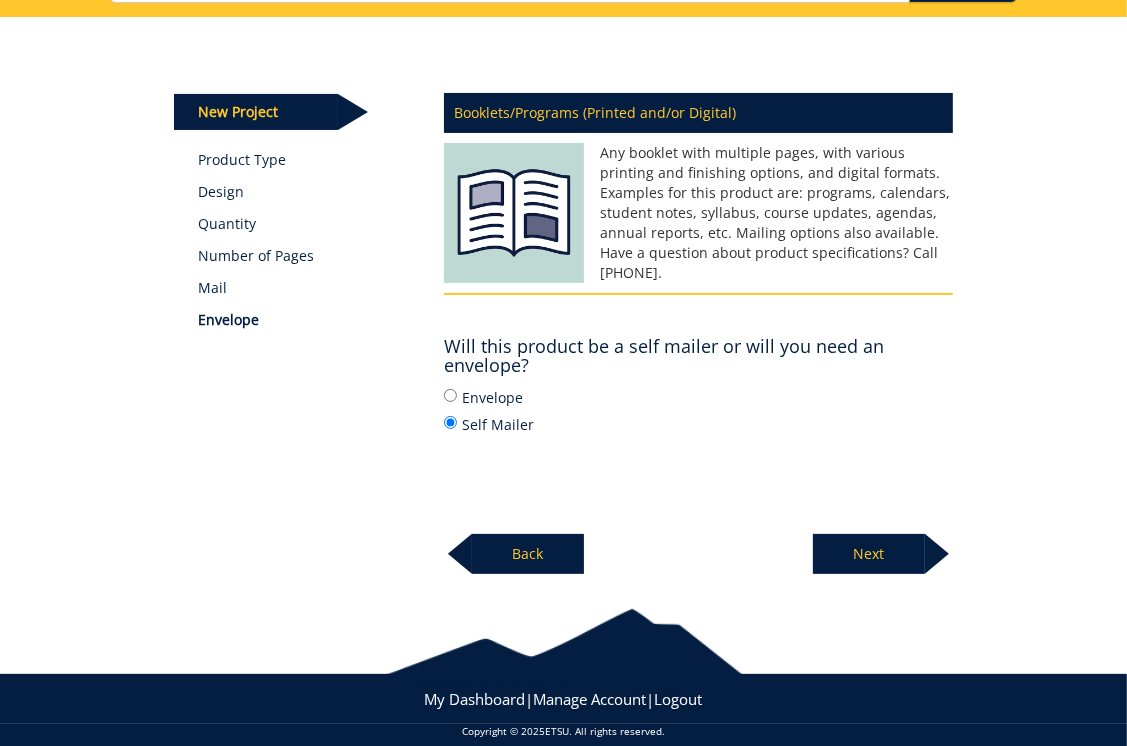 click on "Next" at bounding box center (869, 554) 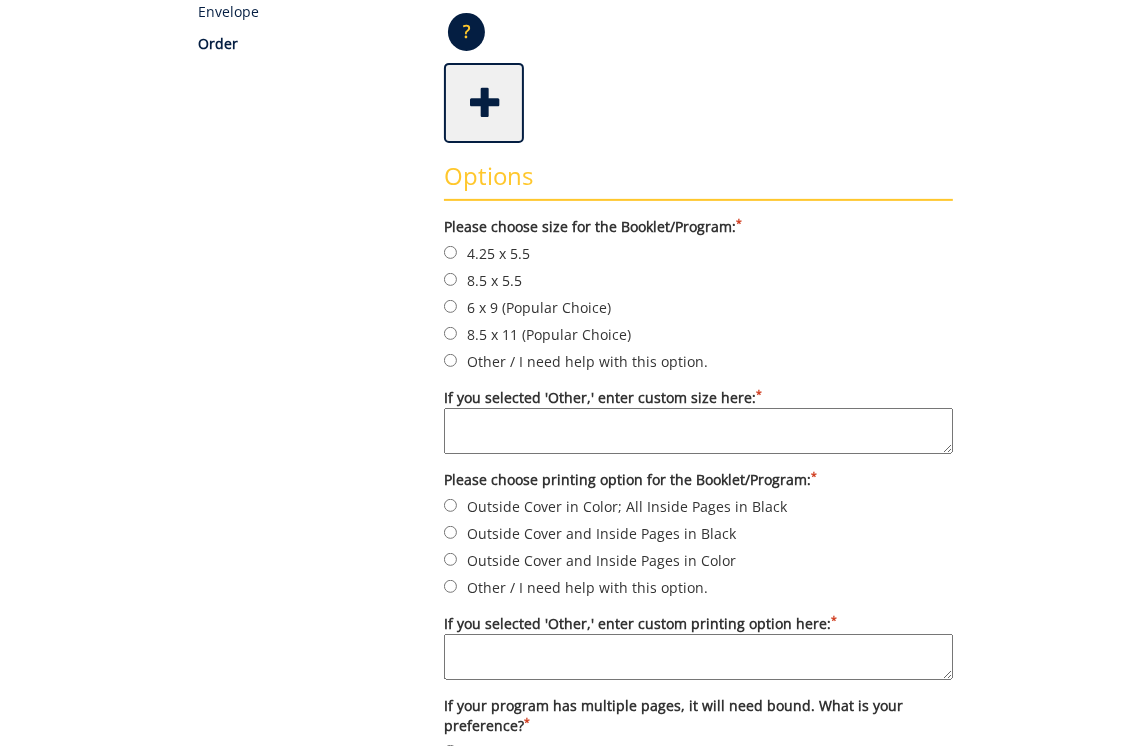 scroll, scrollTop: 600, scrollLeft: 0, axis: vertical 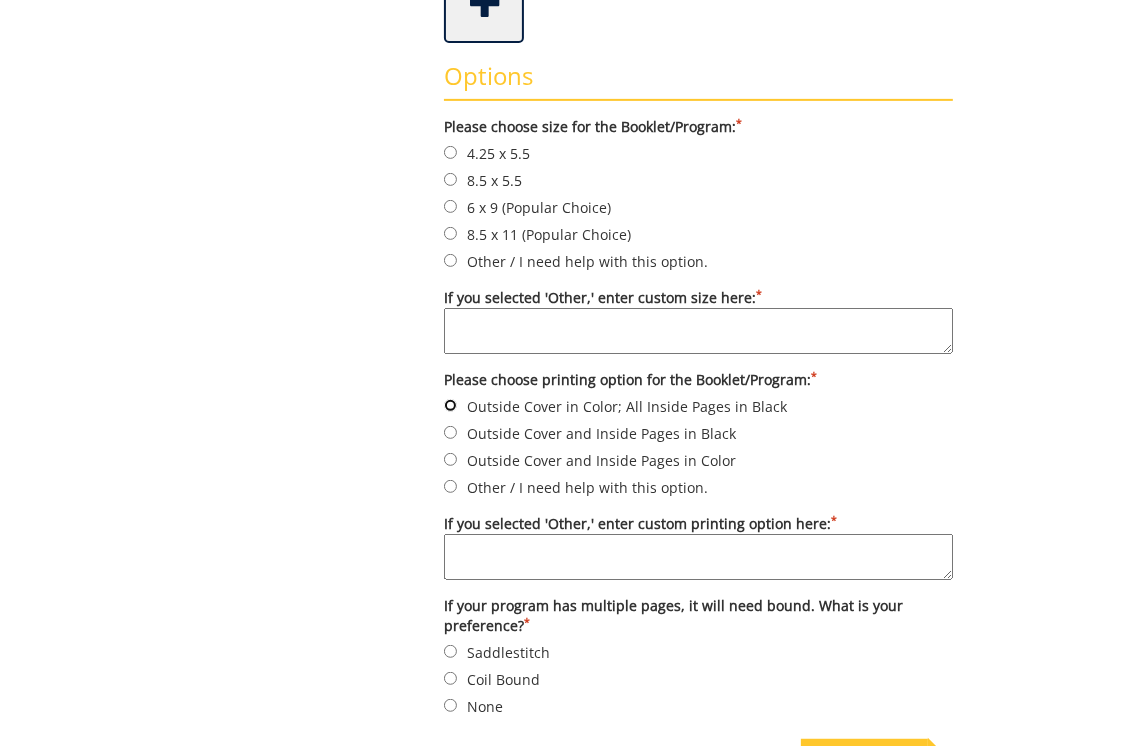 click on "Outside Cover in Color; All Inside Pages in Black" at bounding box center [450, 405] 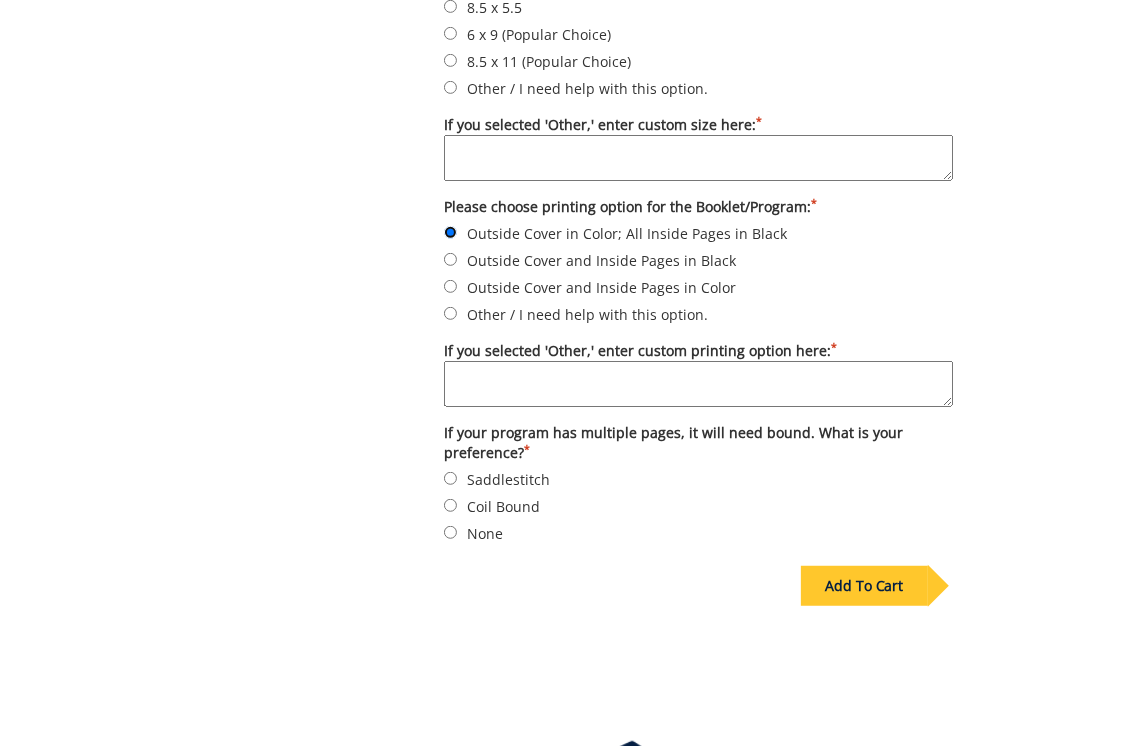 scroll, scrollTop: 800, scrollLeft: 0, axis: vertical 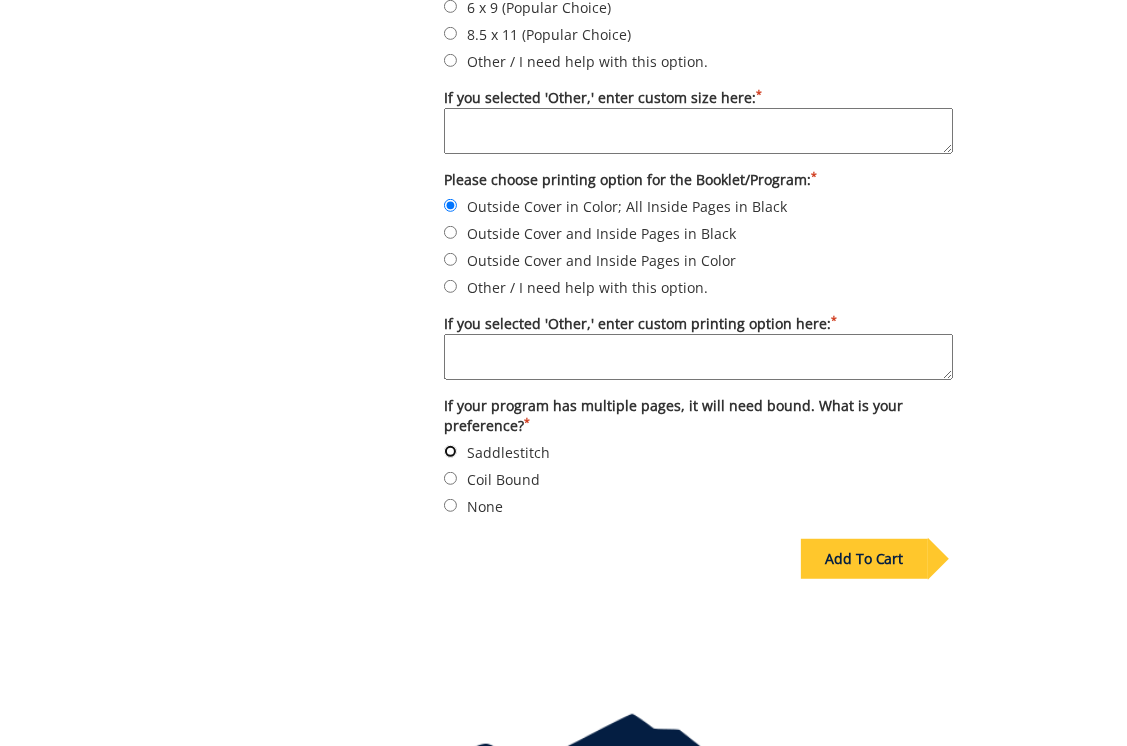 click on "Saddlestitch" at bounding box center [450, 451] 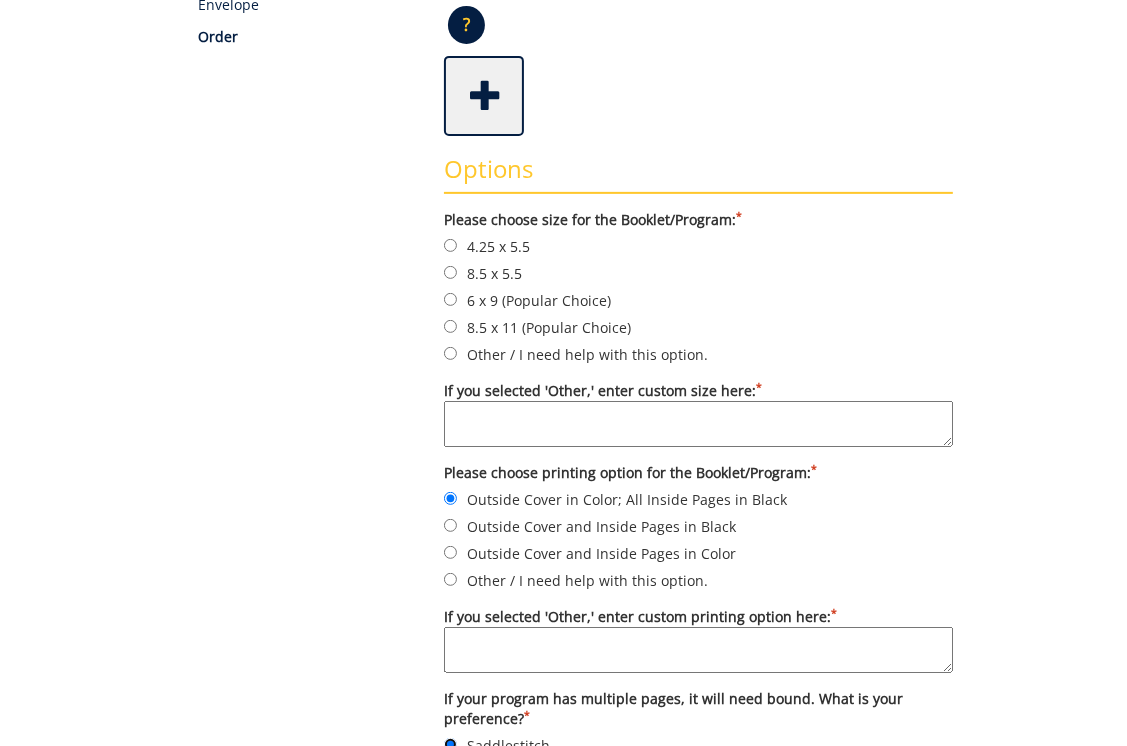 scroll, scrollTop: 500, scrollLeft: 0, axis: vertical 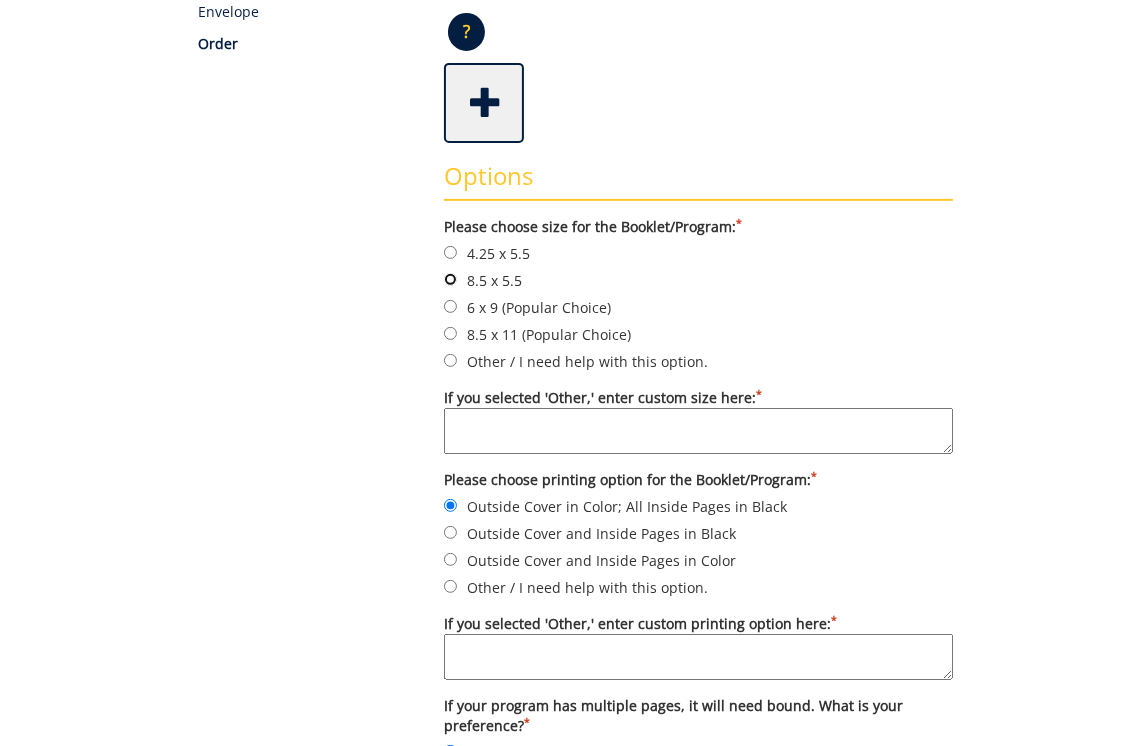 click on "8.5 x 5.5" at bounding box center (450, 279) 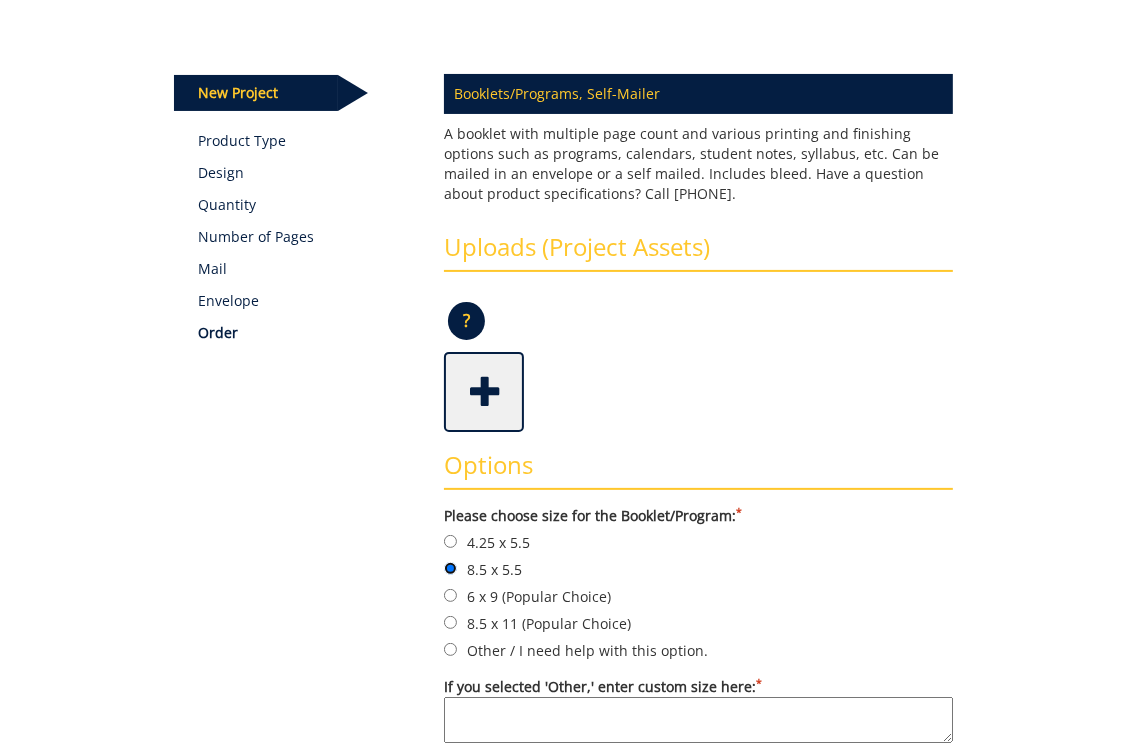 scroll, scrollTop: 200, scrollLeft: 0, axis: vertical 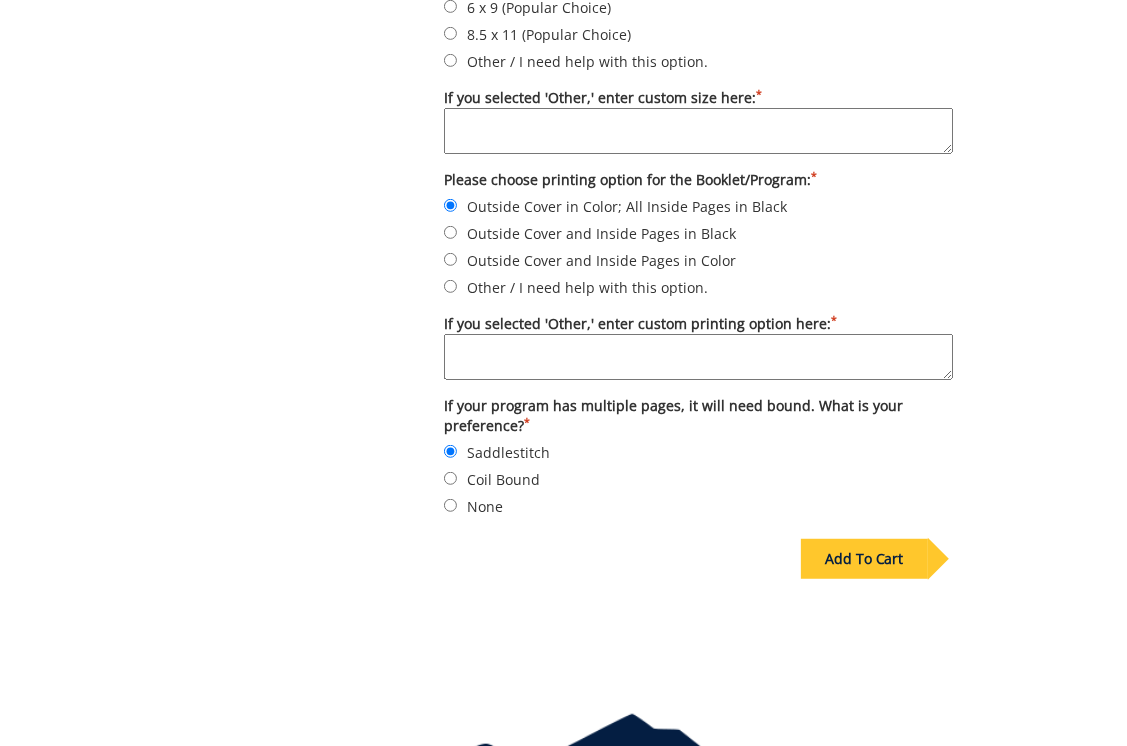 click on "Add To Cart" at bounding box center (864, 559) 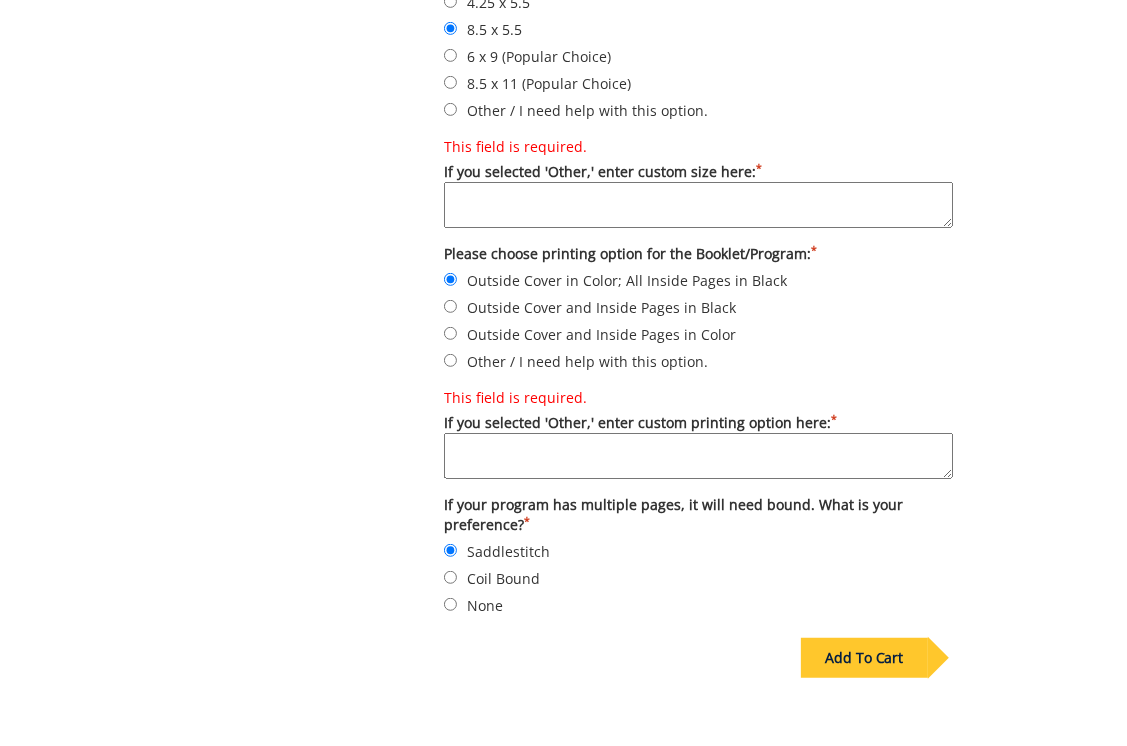 scroll, scrollTop: 772, scrollLeft: 0, axis: vertical 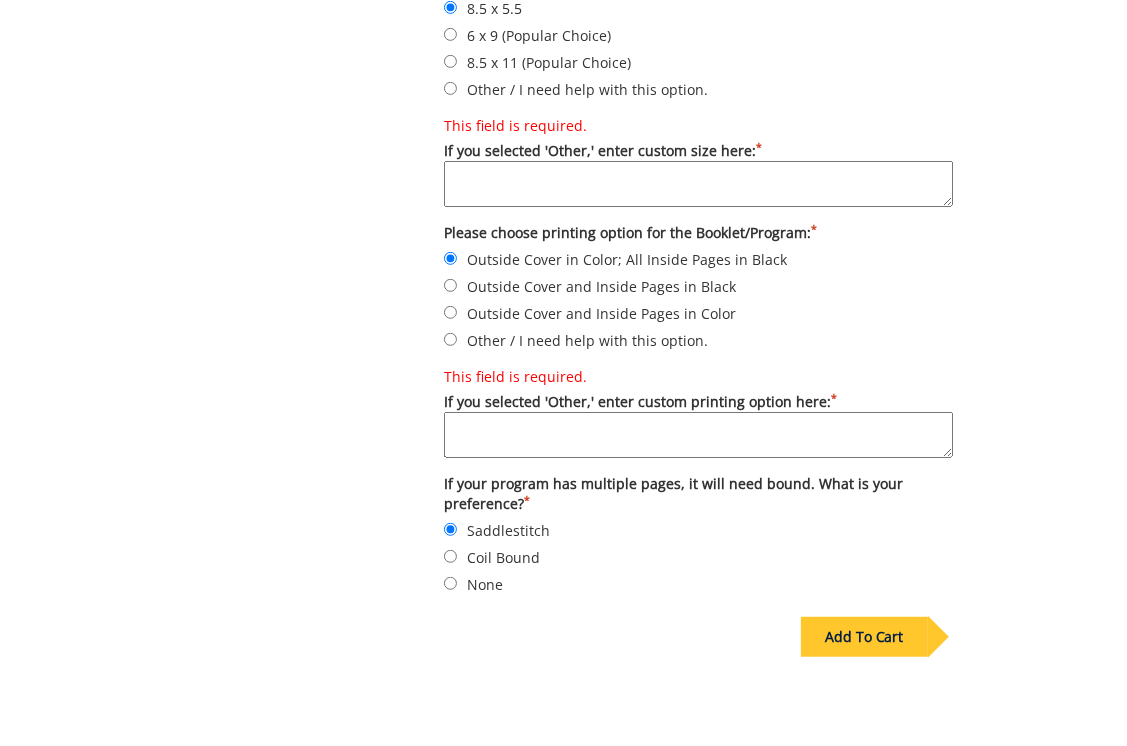 click on "This field is required. If you selected 'Other,' enter custom printing option here:                                                                 *" at bounding box center (698, 435) 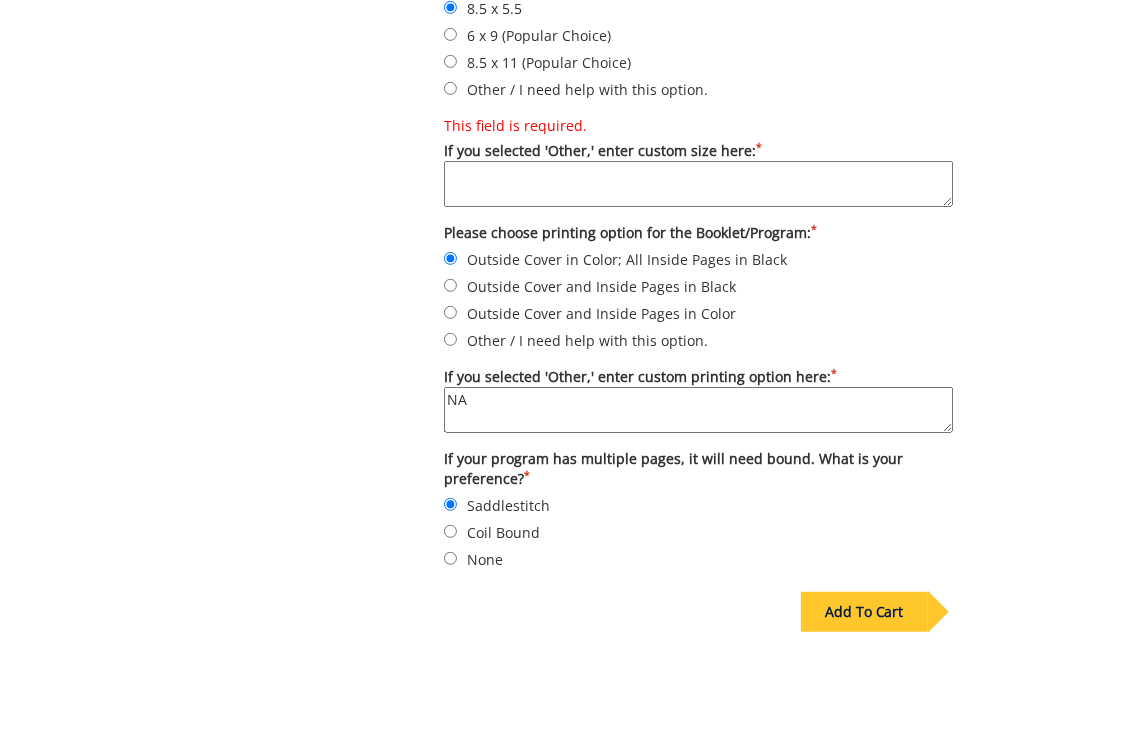 type on "NA" 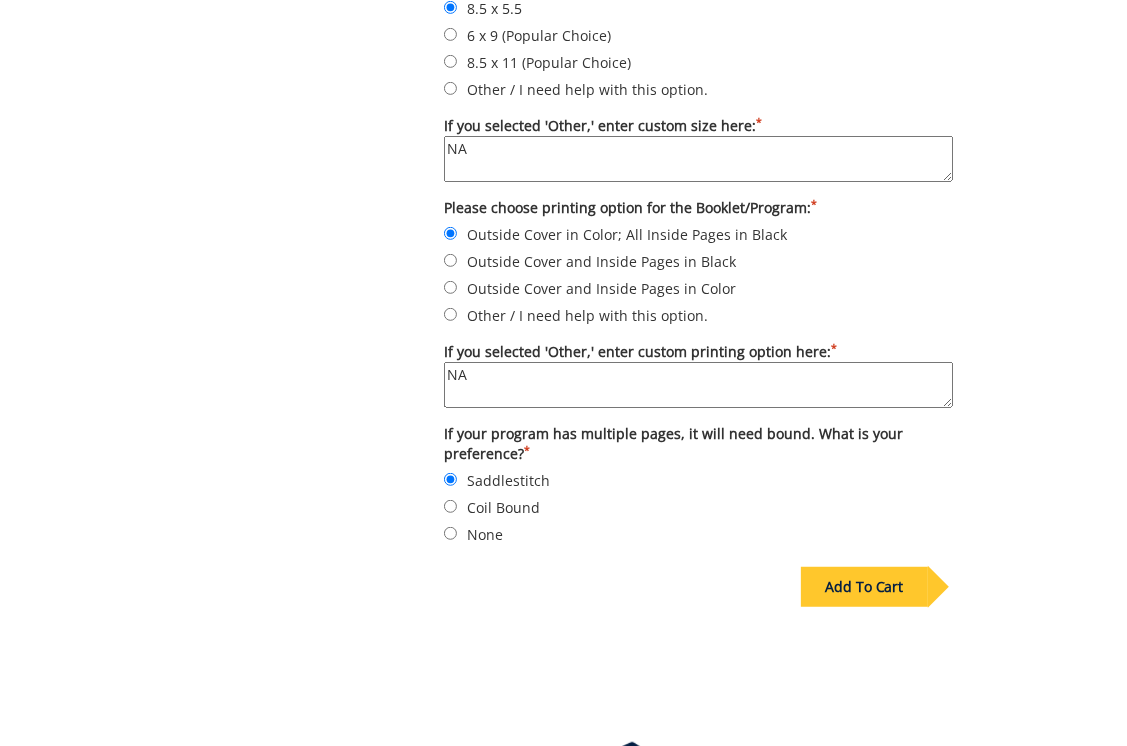 type on "NA" 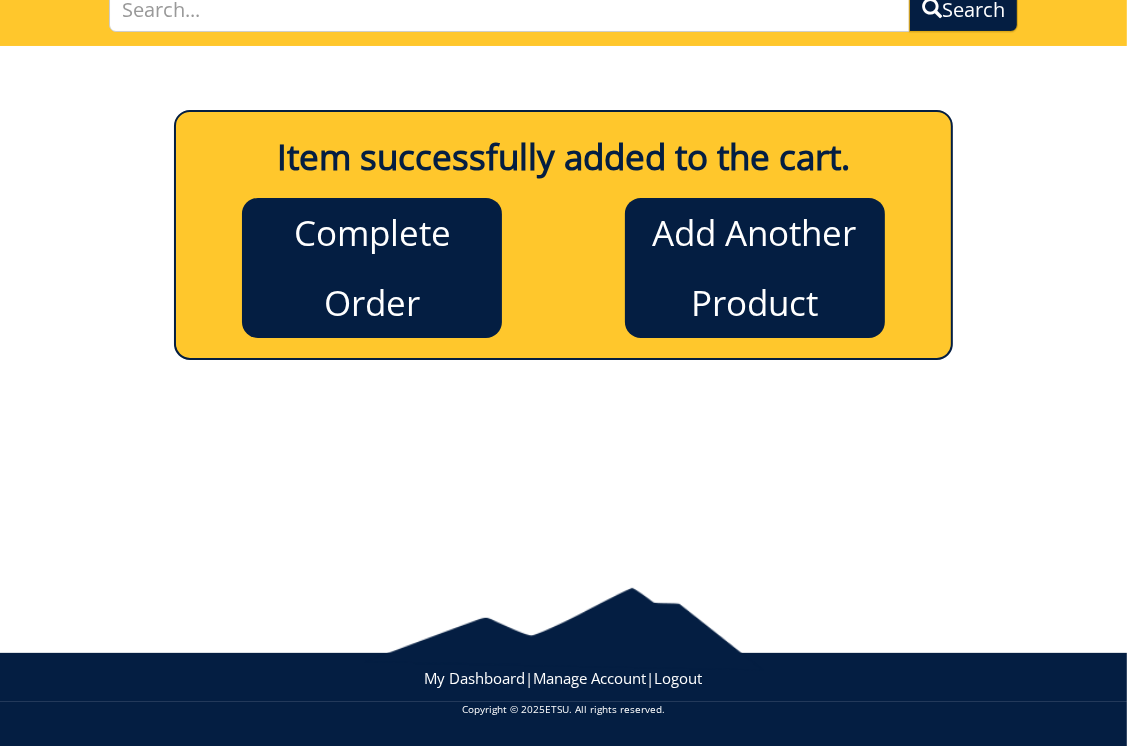 scroll, scrollTop: 0, scrollLeft: 0, axis: both 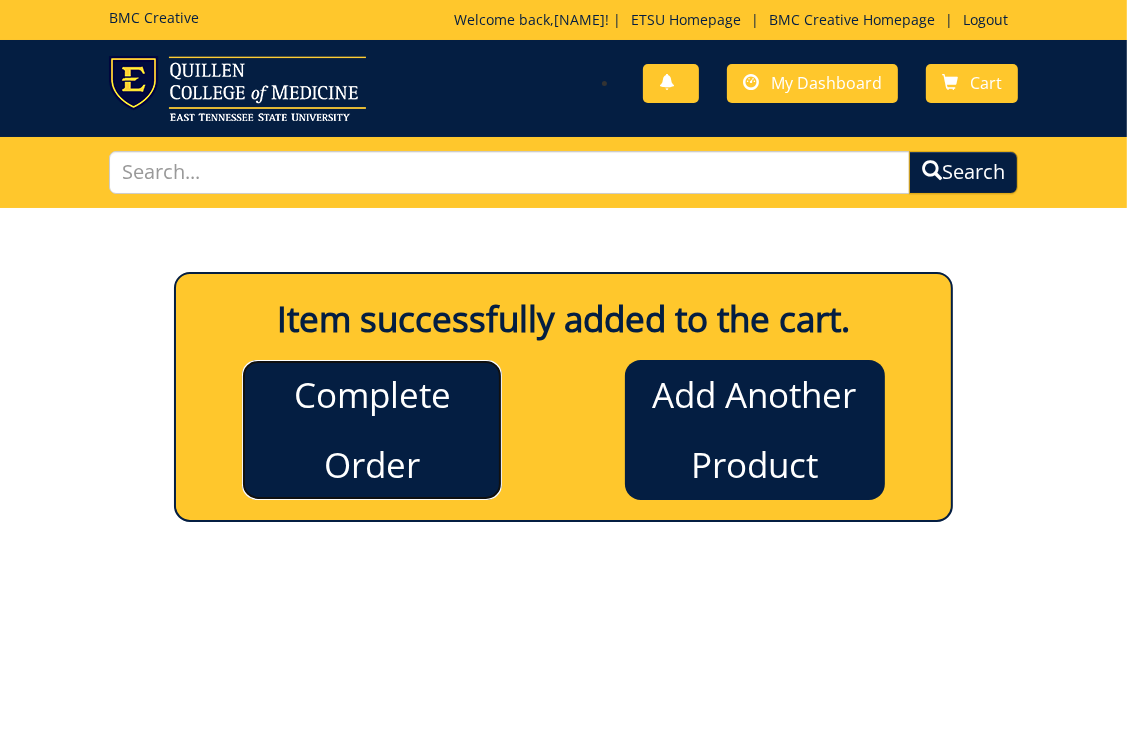 click on "Complete Order" at bounding box center (372, 430) 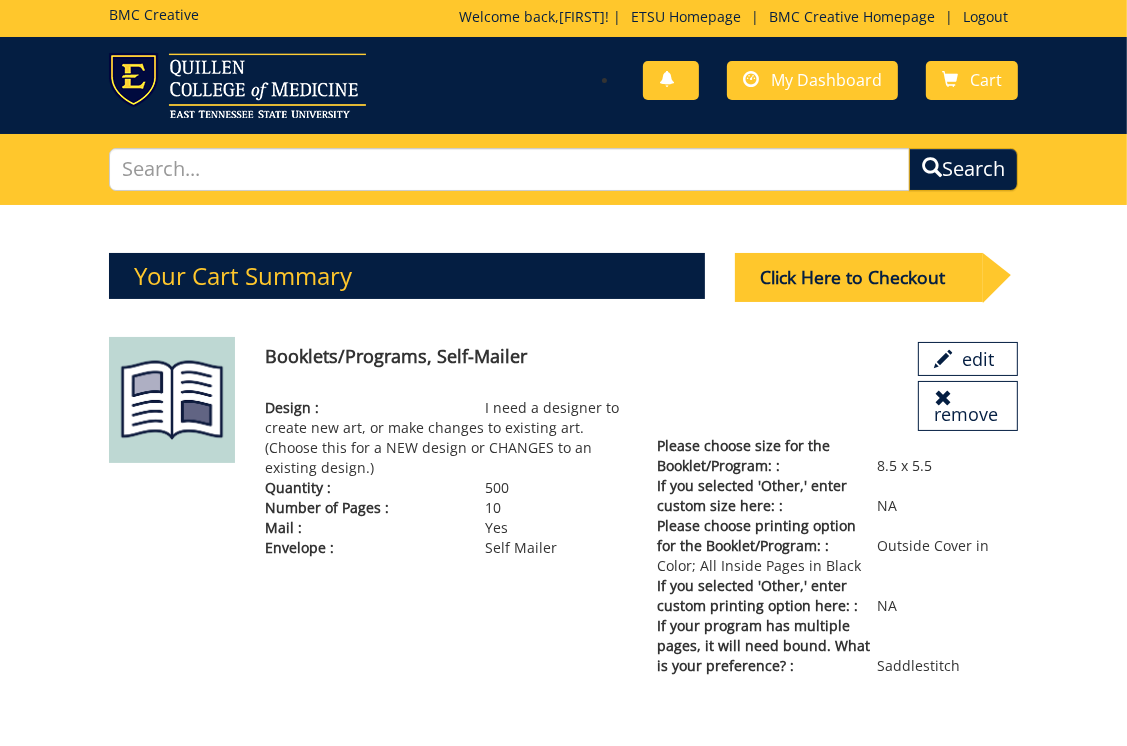 scroll, scrollTop: 0, scrollLeft: 0, axis: both 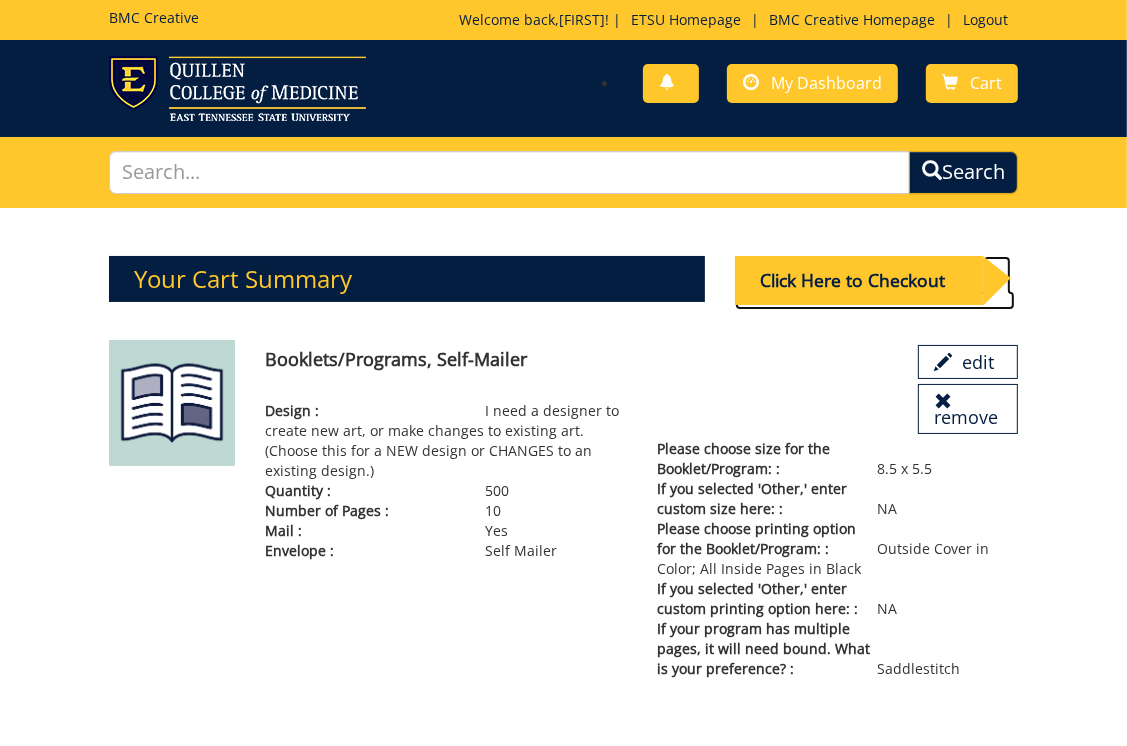 click on "Click Here to Checkout" at bounding box center [859, 280] 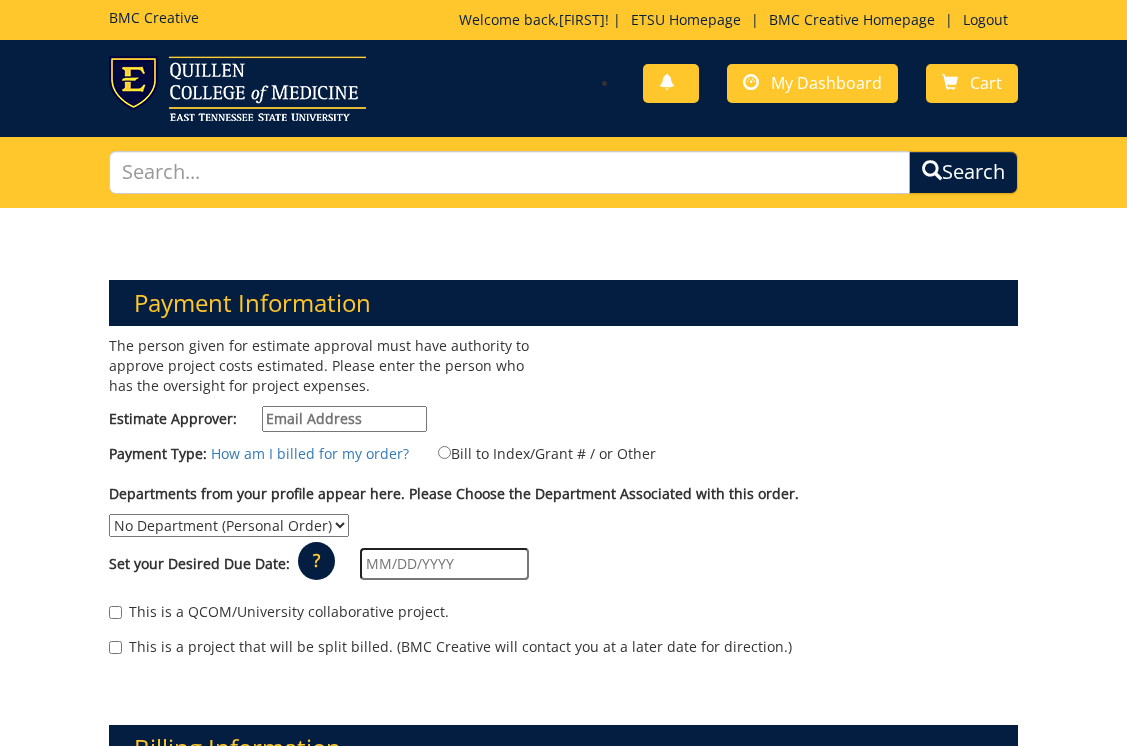 scroll, scrollTop: 0, scrollLeft: 0, axis: both 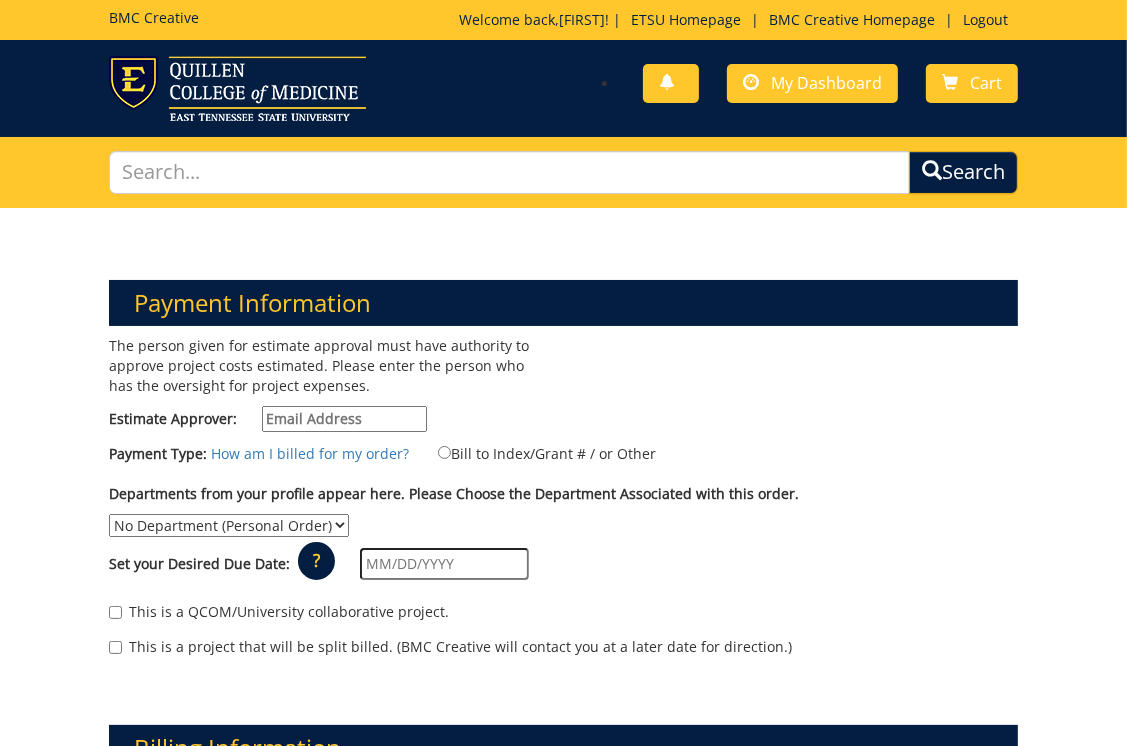 click on "Estimate Approver:" at bounding box center (344, 419) 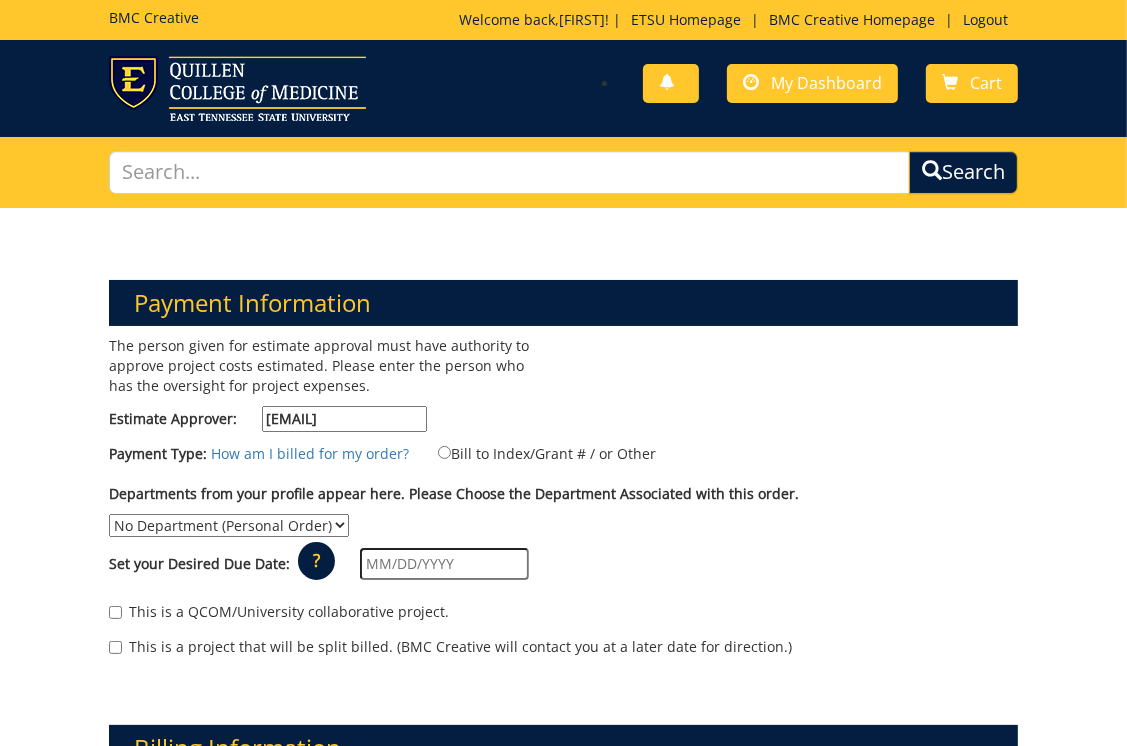 type on "02/28/2025" 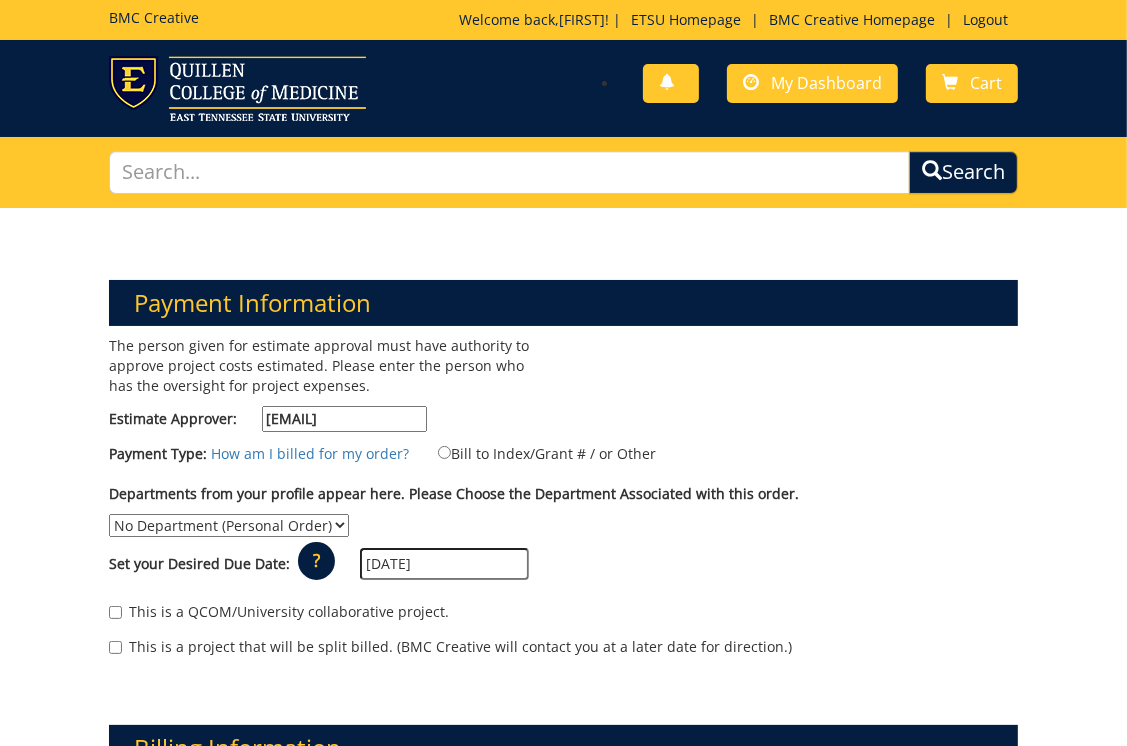 type on "Post office" 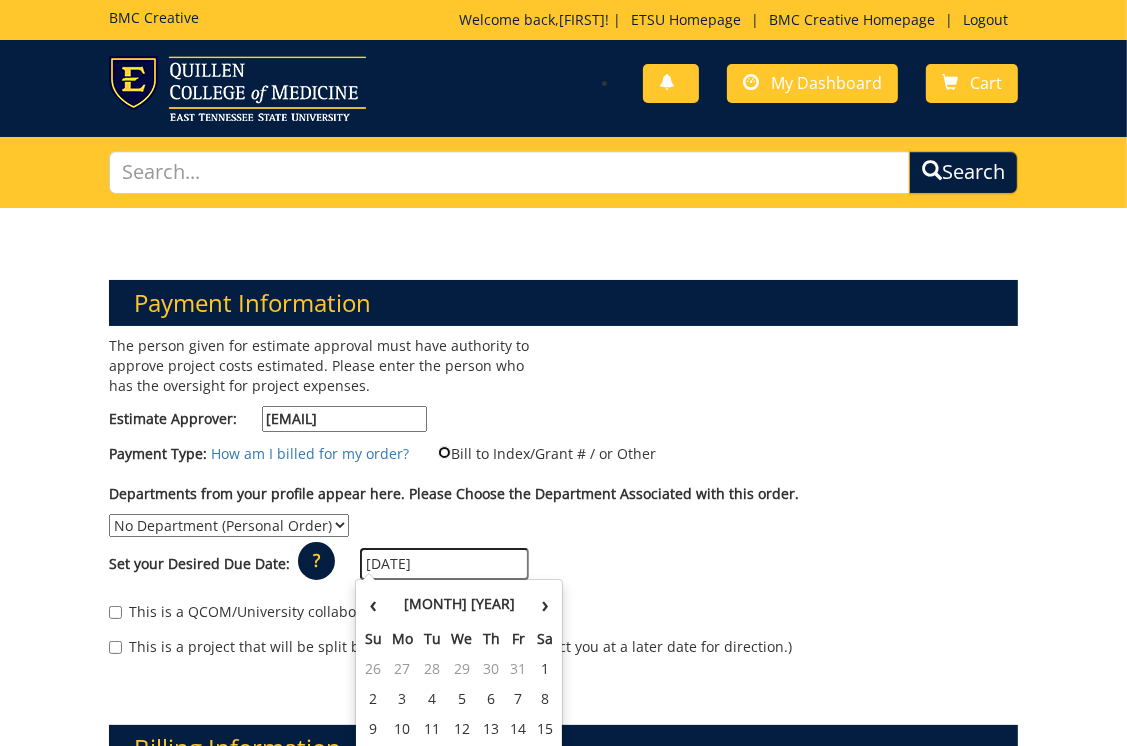 click on "Bill to Index/Grant # / or
Other" at bounding box center (444, 452) 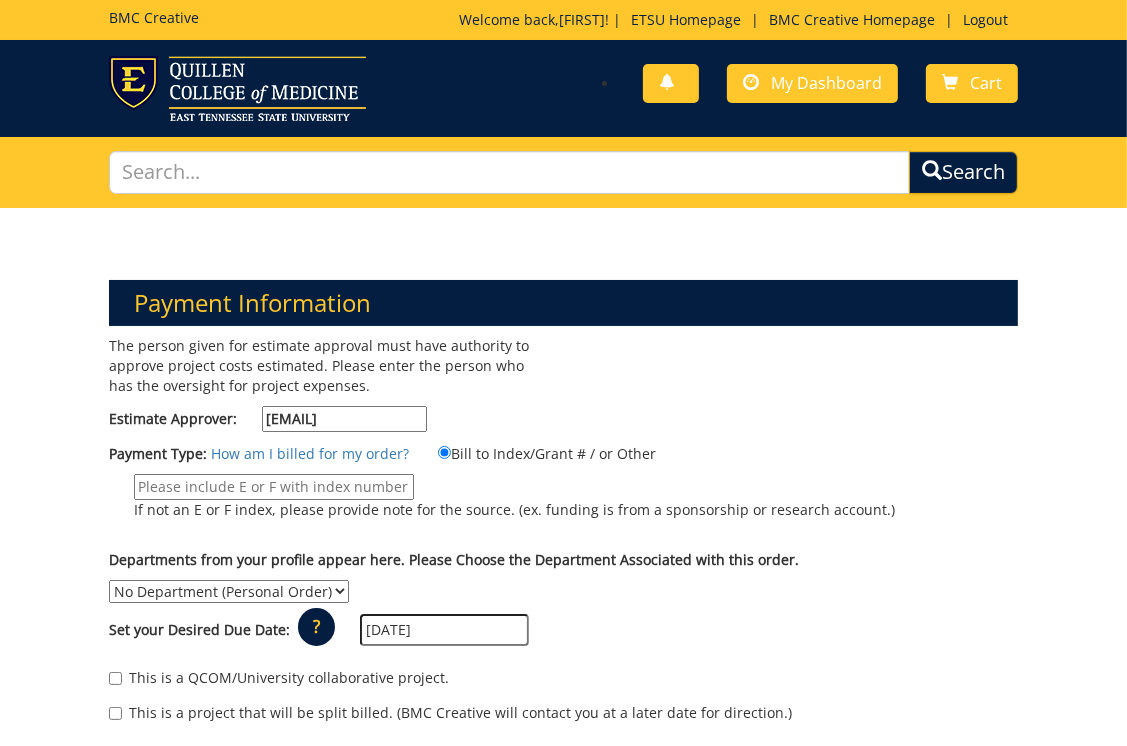 click on "If not an E or F index, please provide
note for the source. (ex. funding is from a sponsorship or research
account.)" at bounding box center [274, 487] 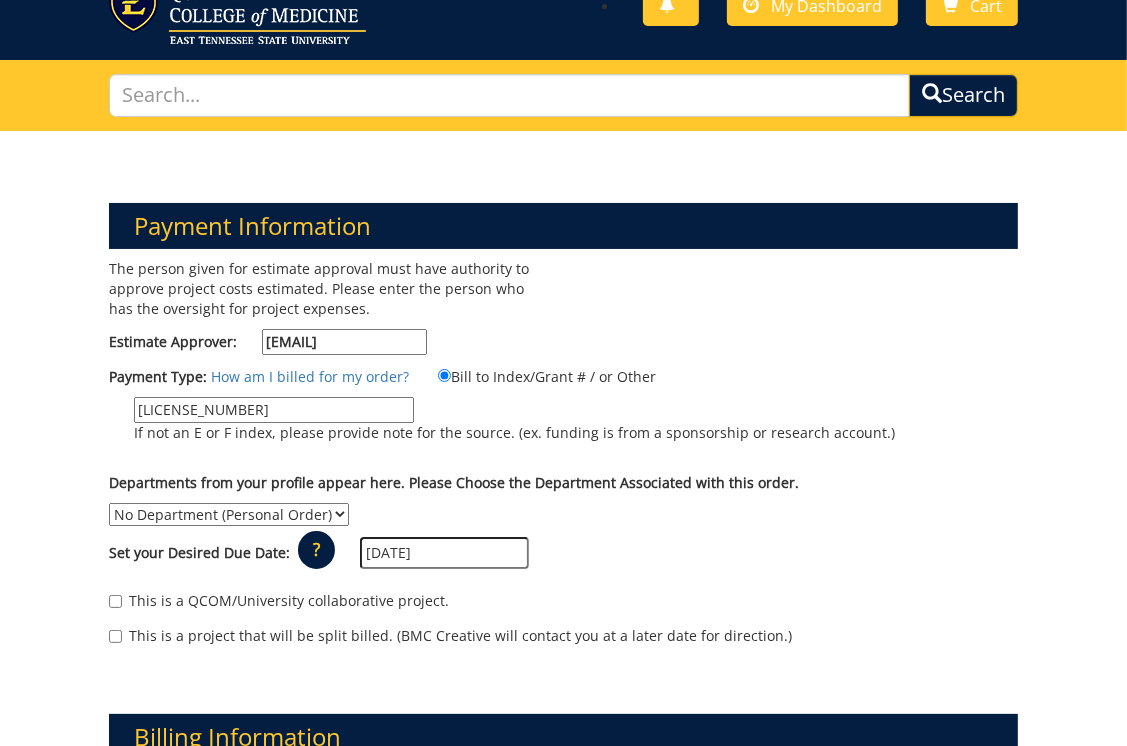 scroll, scrollTop: 200, scrollLeft: 0, axis: vertical 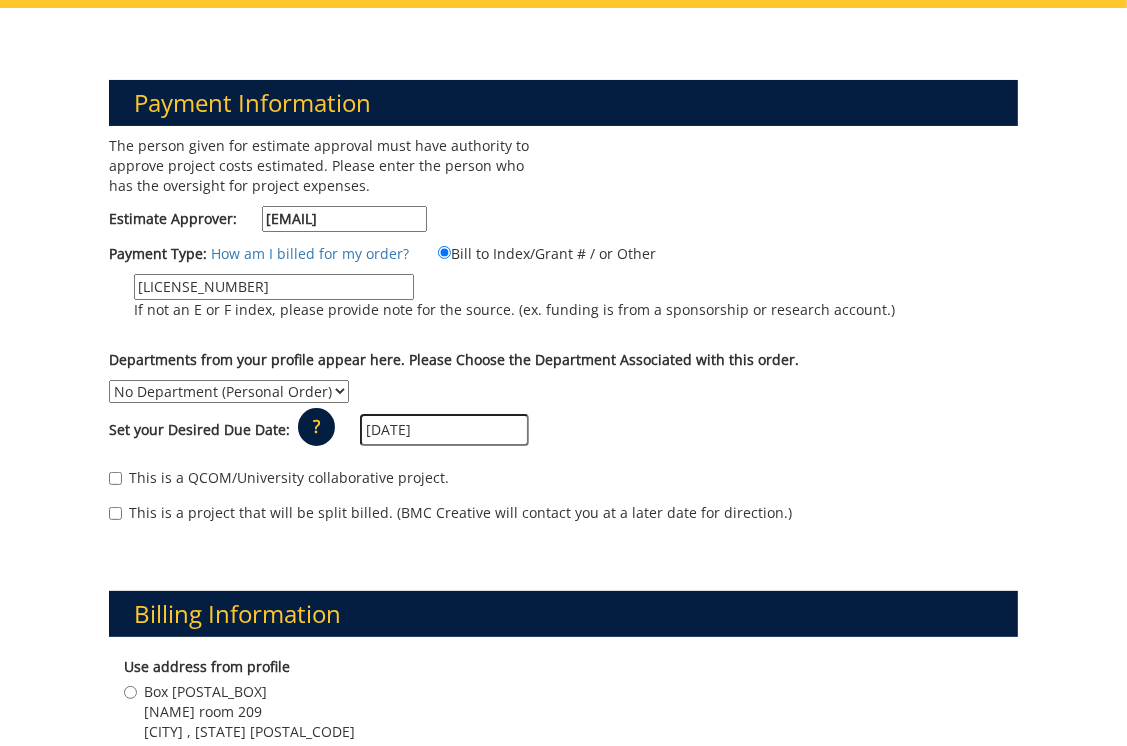click on "No Department (Personal Order)
Professional Development" at bounding box center [229, 391] 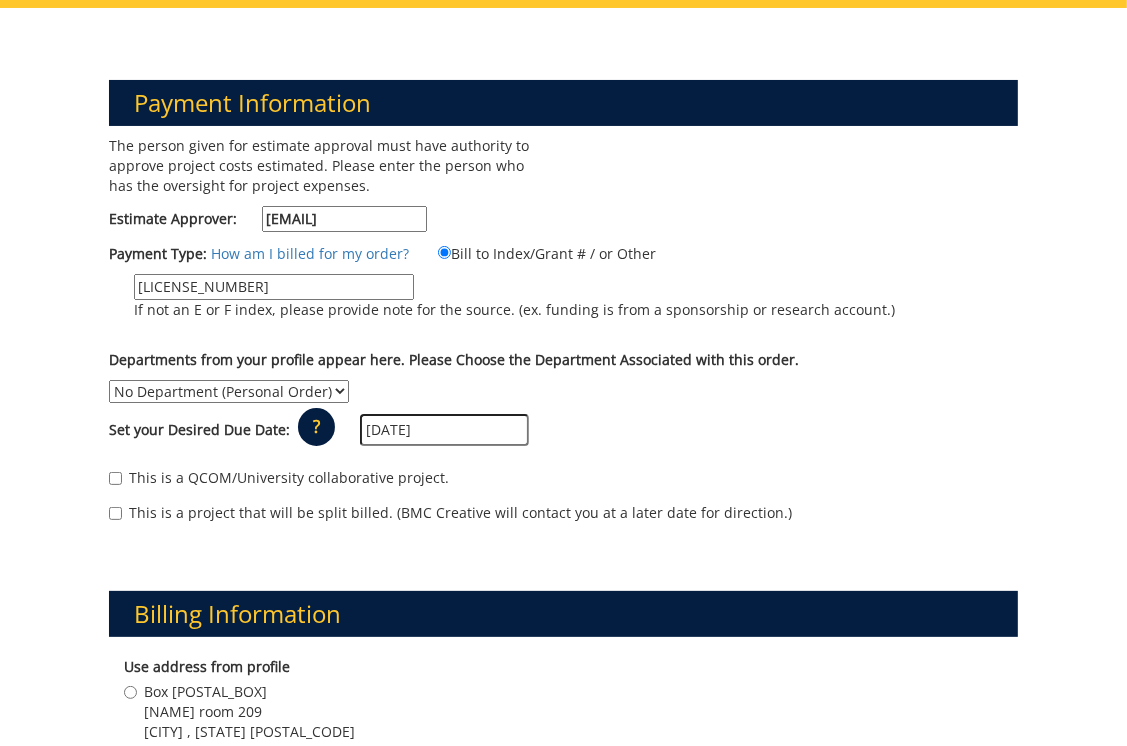 select on "151" 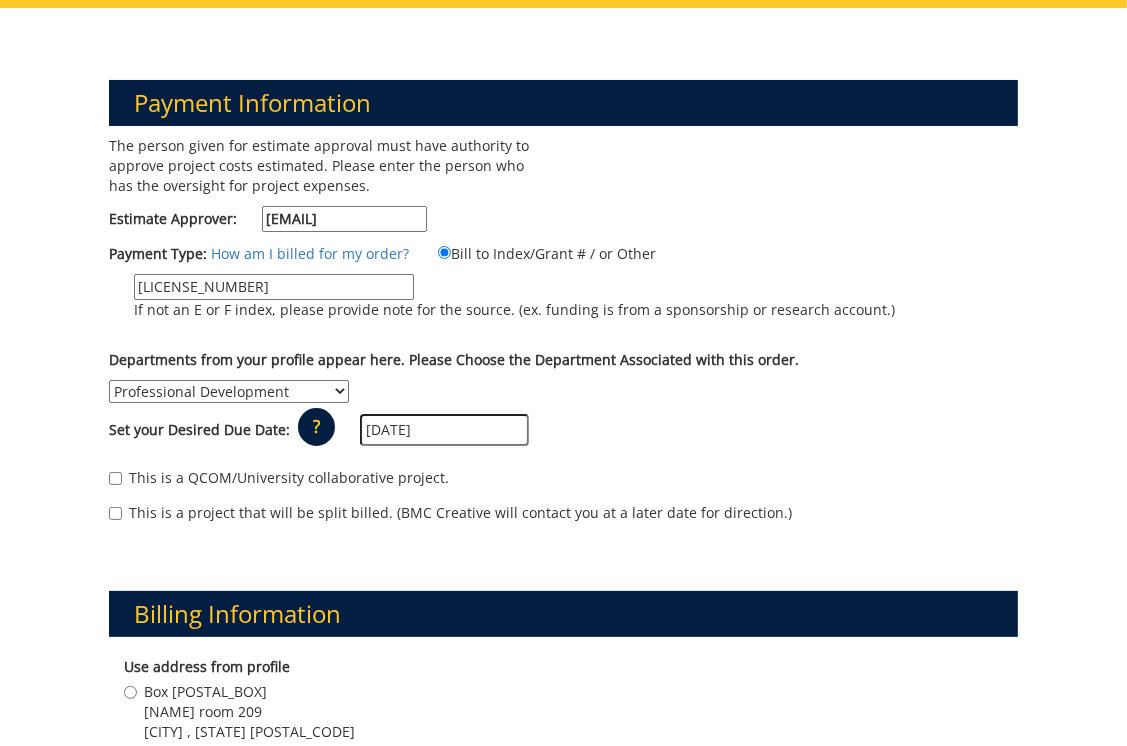 click on "No Department (Personal Order)
Professional Development" at bounding box center [229, 391] 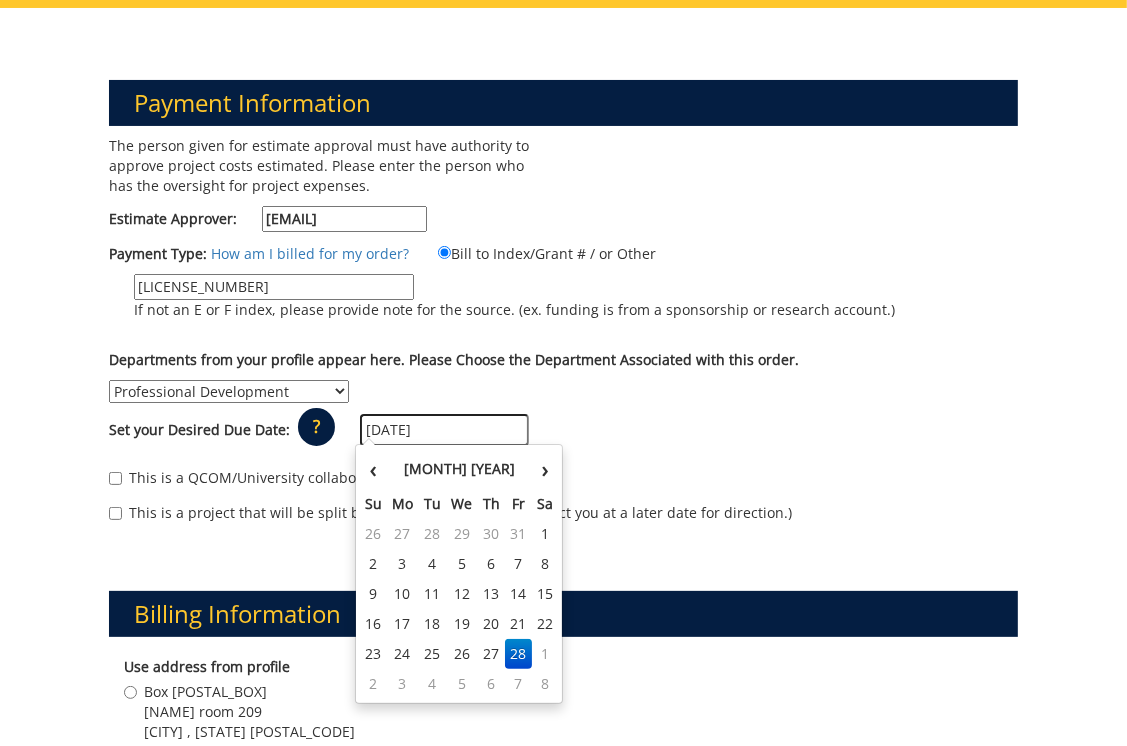 drag, startPoint x: 374, startPoint y: 429, endPoint x: 351, endPoint y: 430, distance: 23.021729 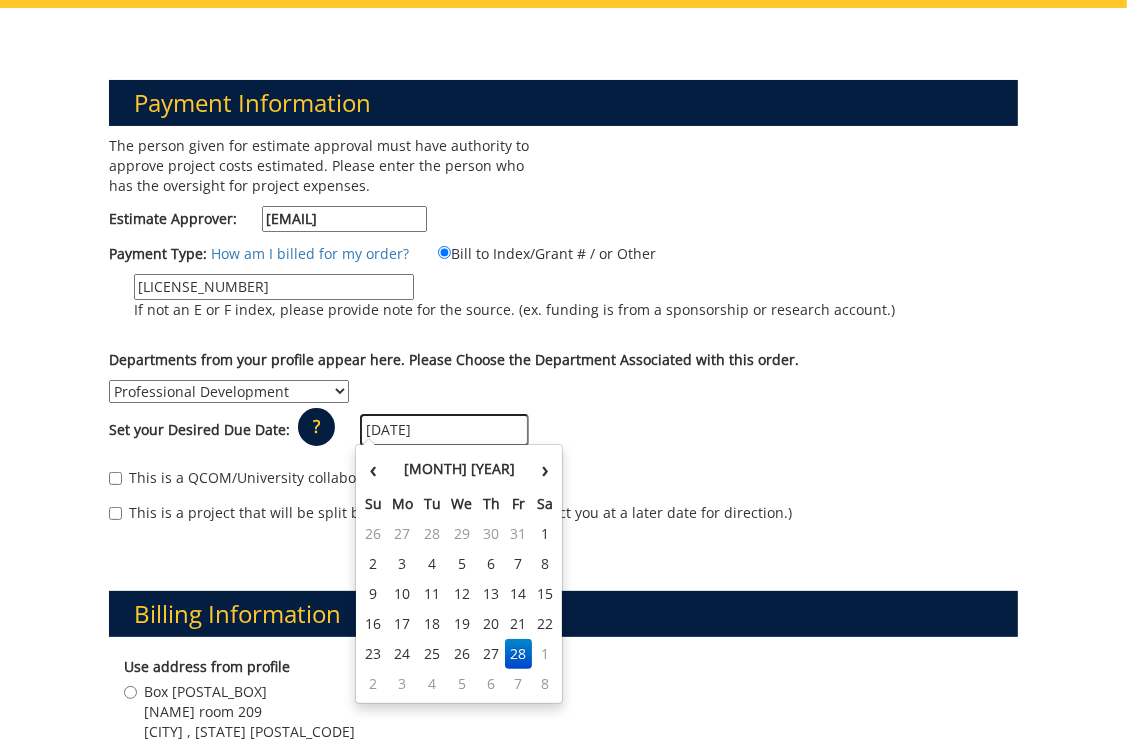 click on "Set your
Desired
Due
Date:
?
× How long will
my
project take to finish?
:
Please visit  this link
02/28/2025" at bounding box center (563, 430) 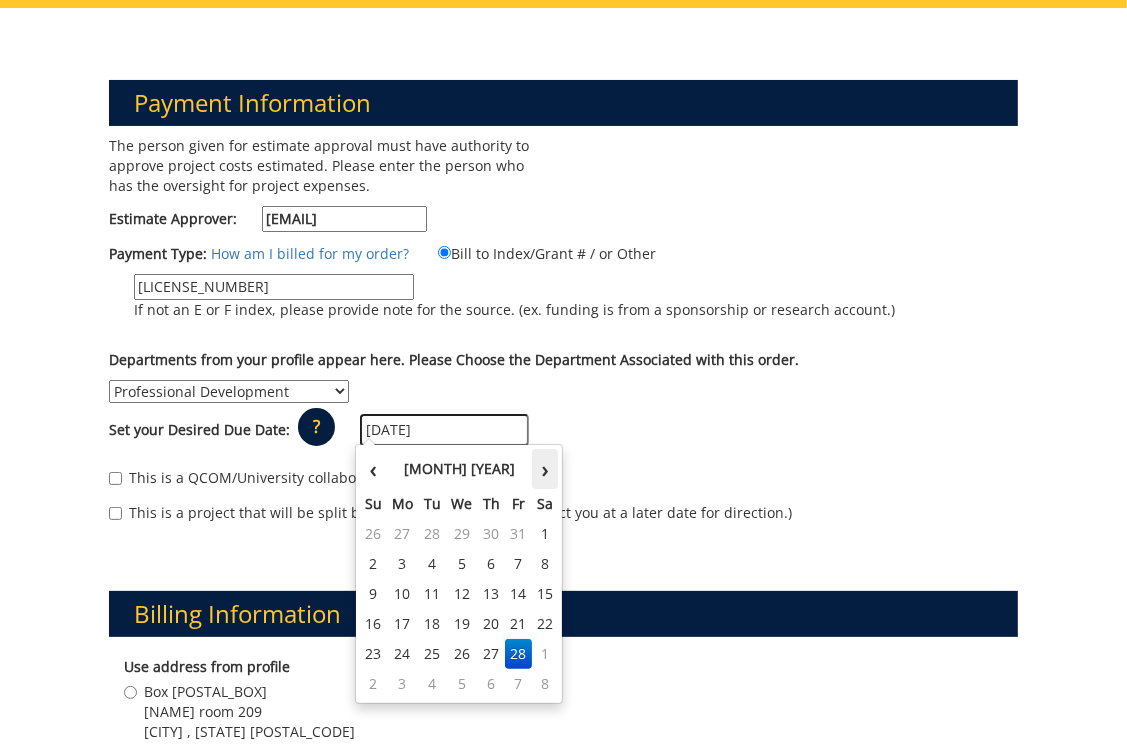 click on "›" at bounding box center (545, 469) 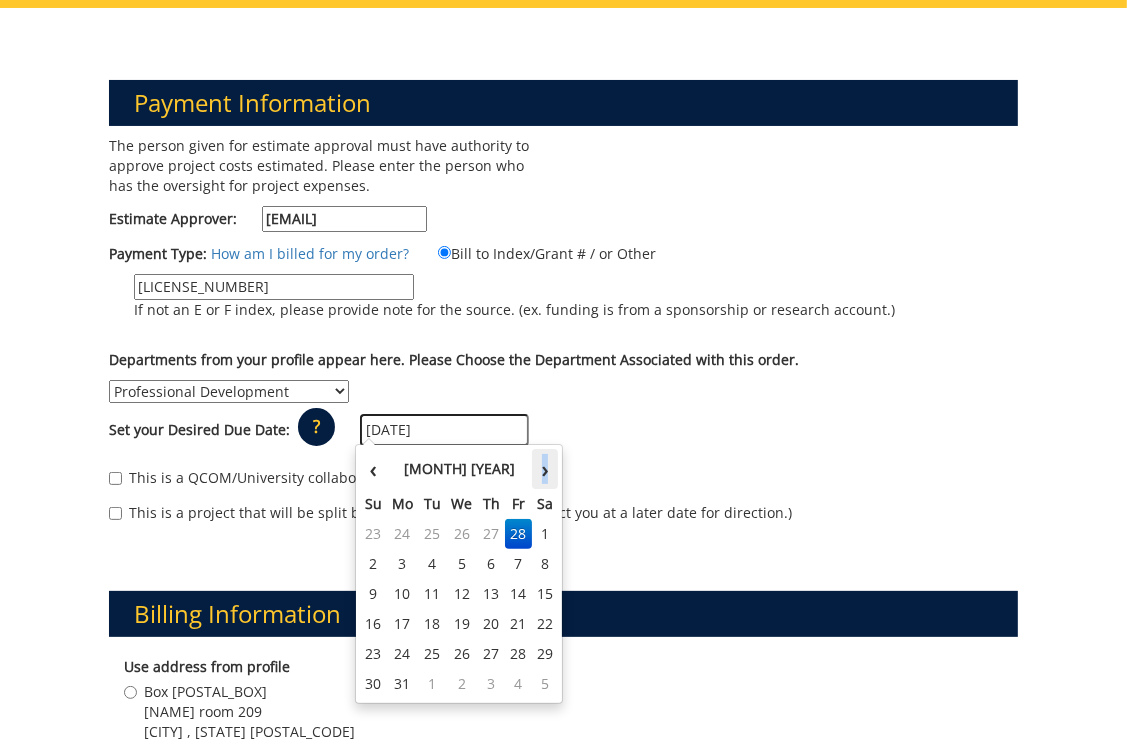 click on "›" at bounding box center (545, 469) 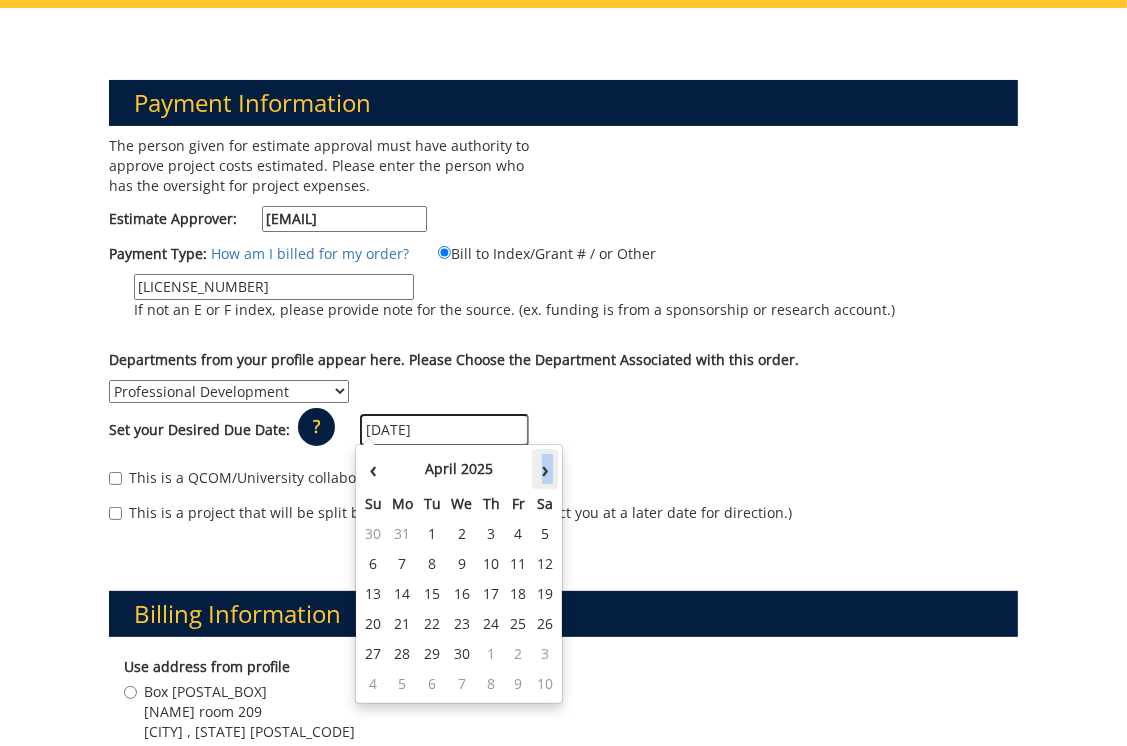 click on "›" at bounding box center [545, 469] 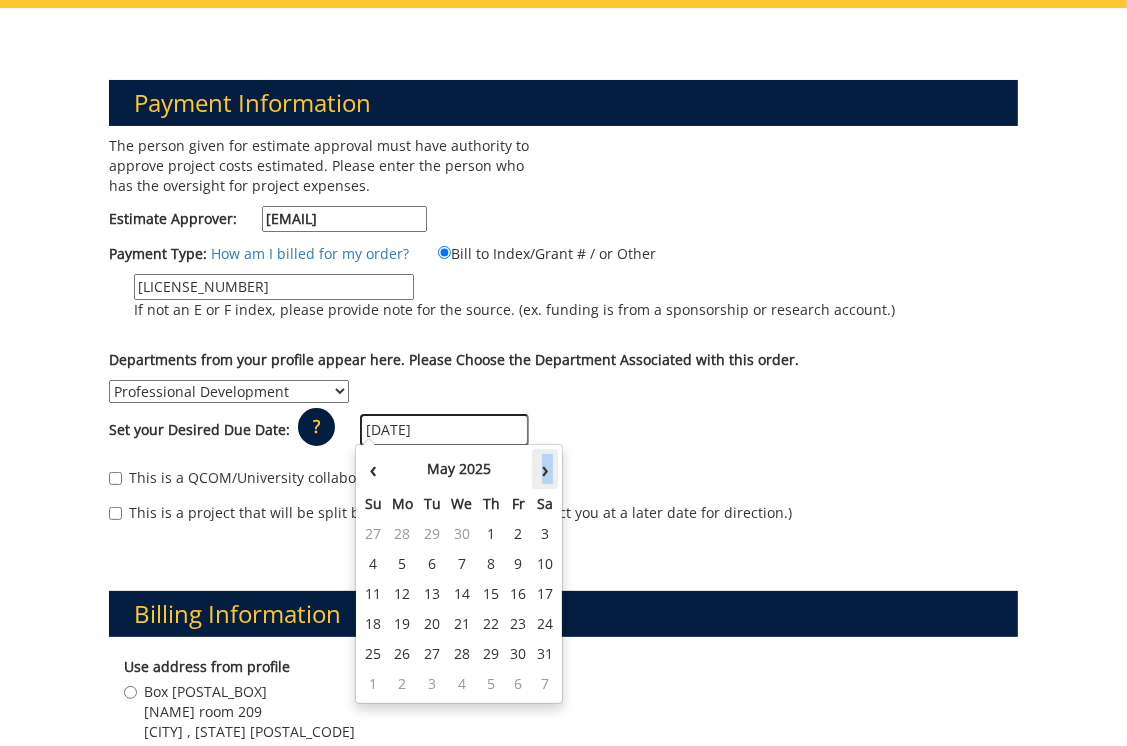 click on "›" at bounding box center [545, 469] 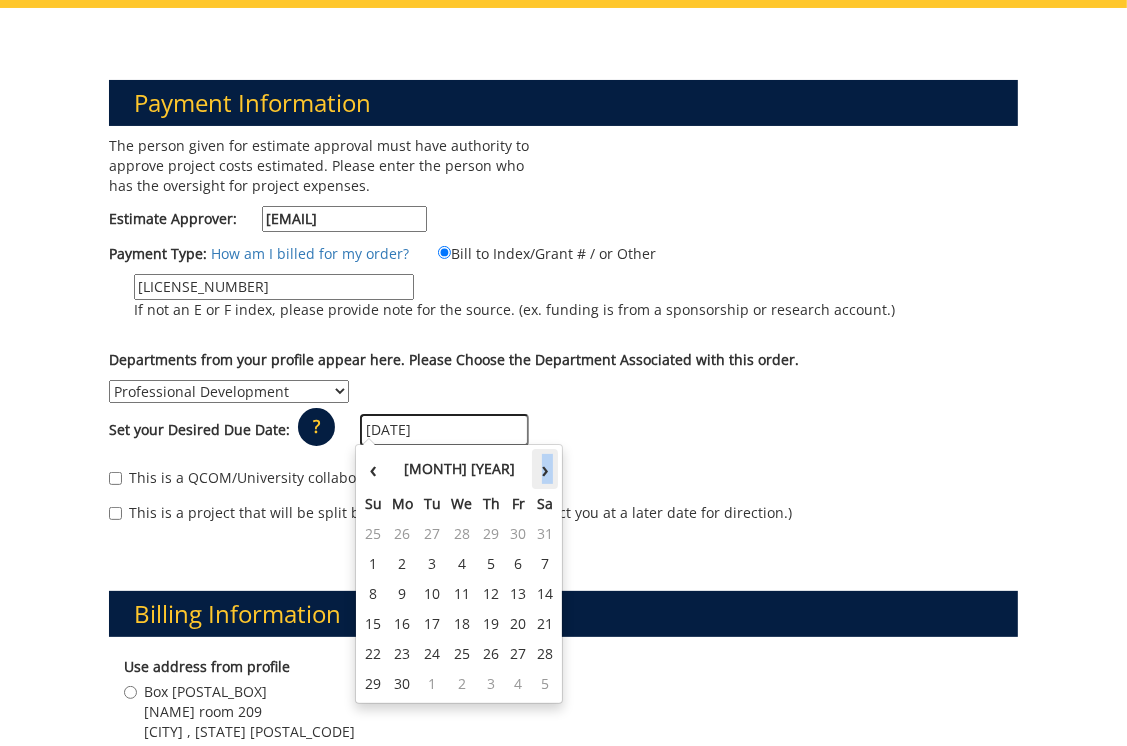 click on "›" at bounding box center [545, 469] 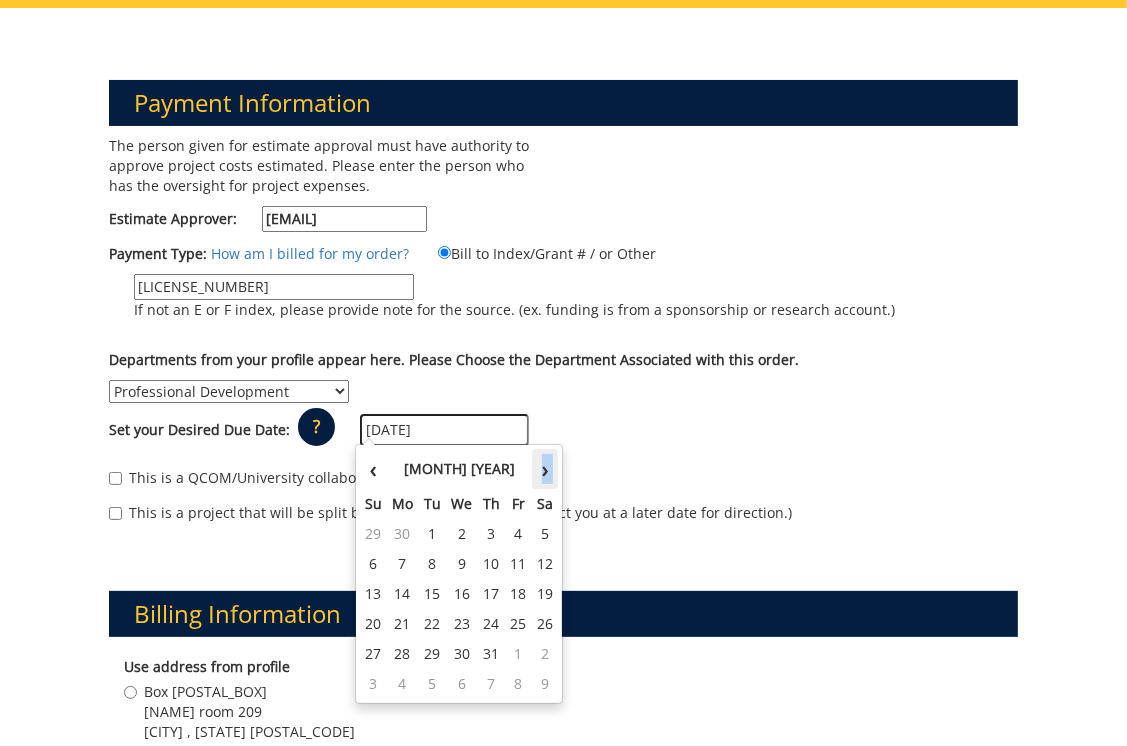 click on "›" at bounding box center [545, 469] 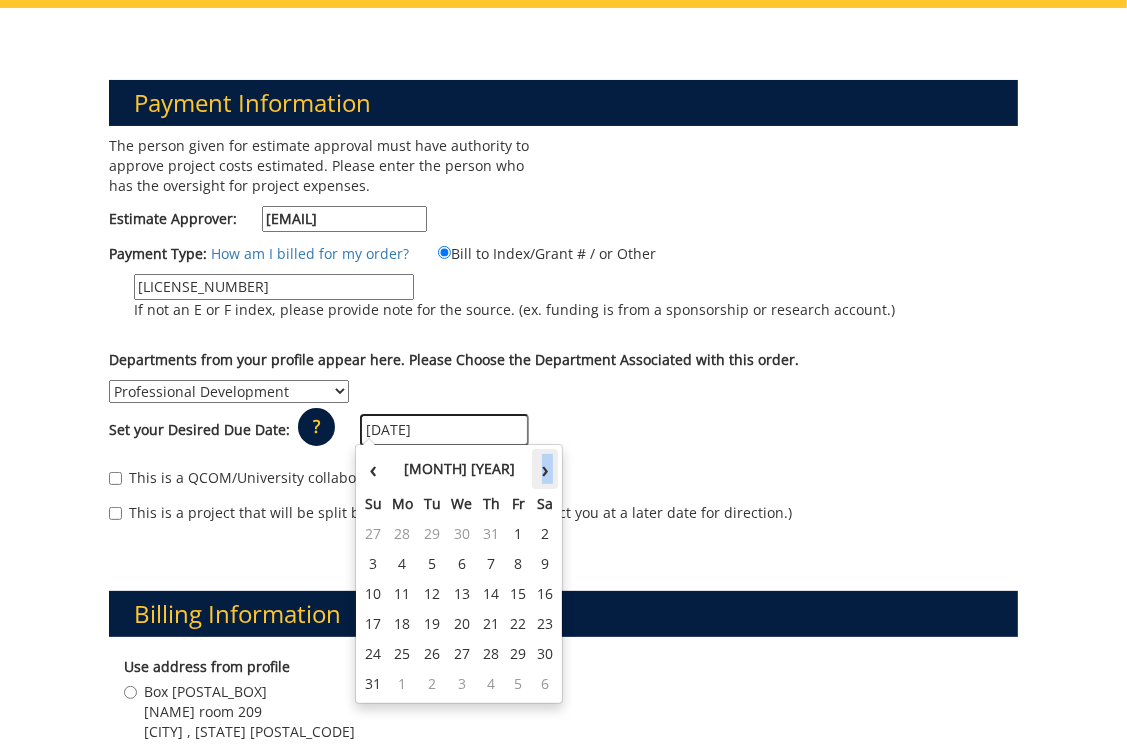click on "›" at bounding box center (545, 469) 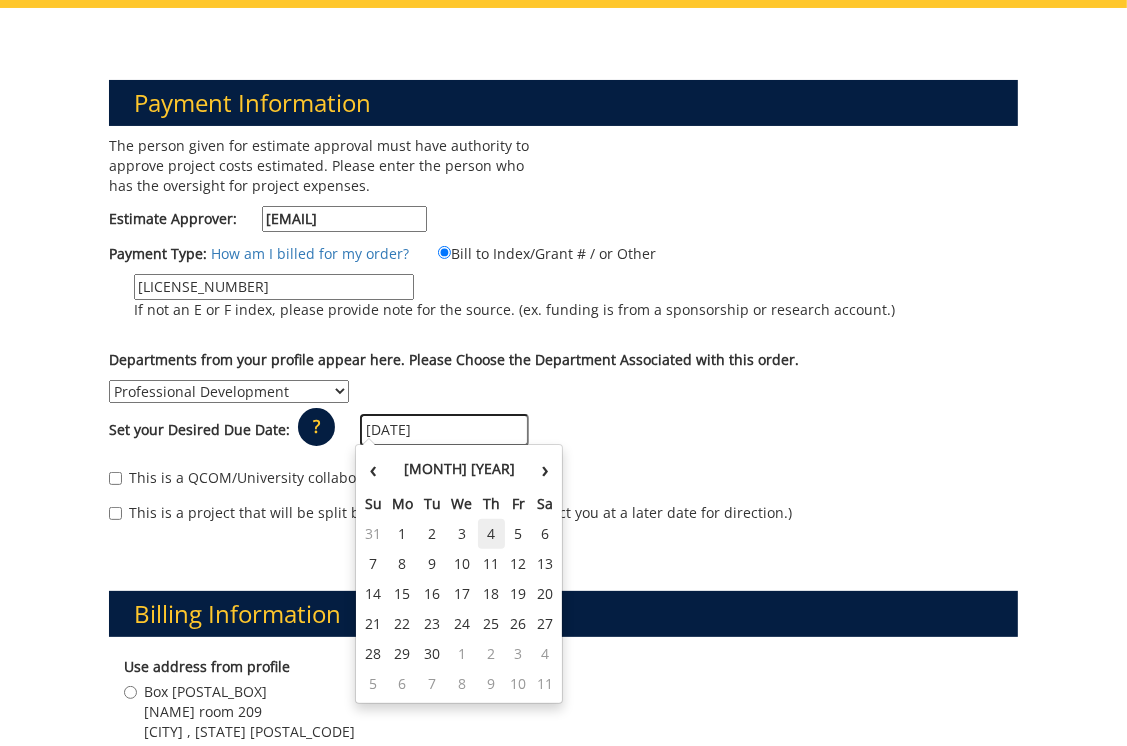 click on "4" at bounding box center (492, 534) 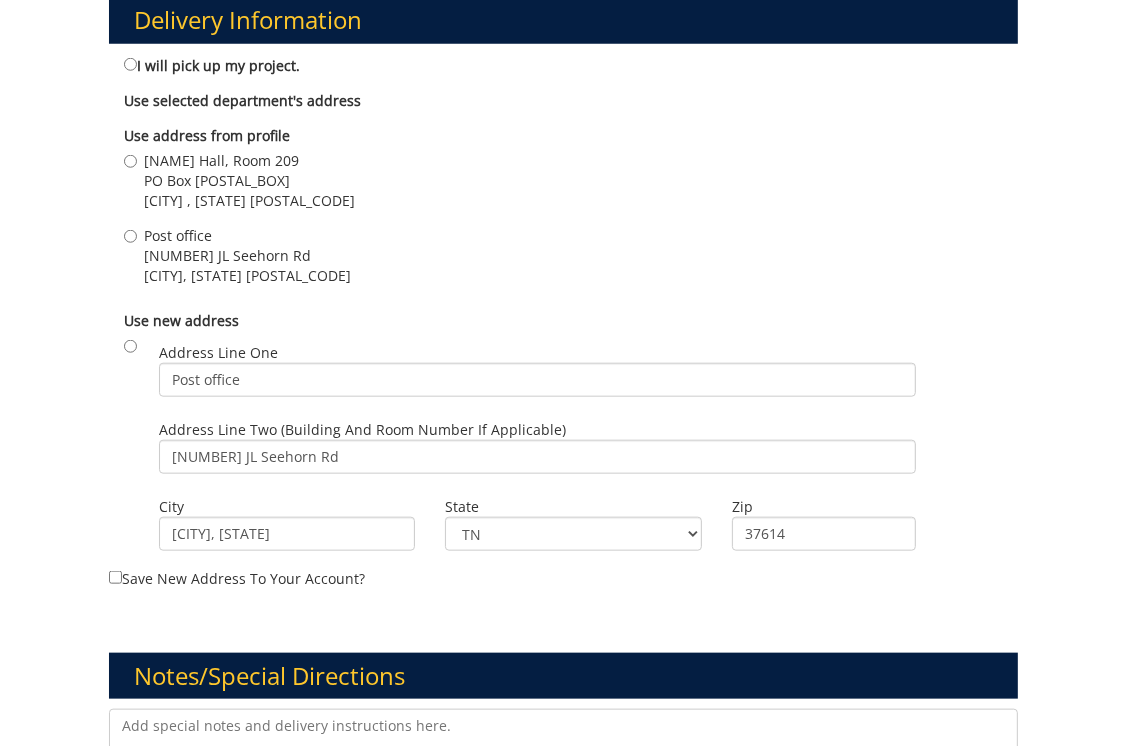 scroll, scrollTop: 1400, scrollLeft: 0, axis: vertical 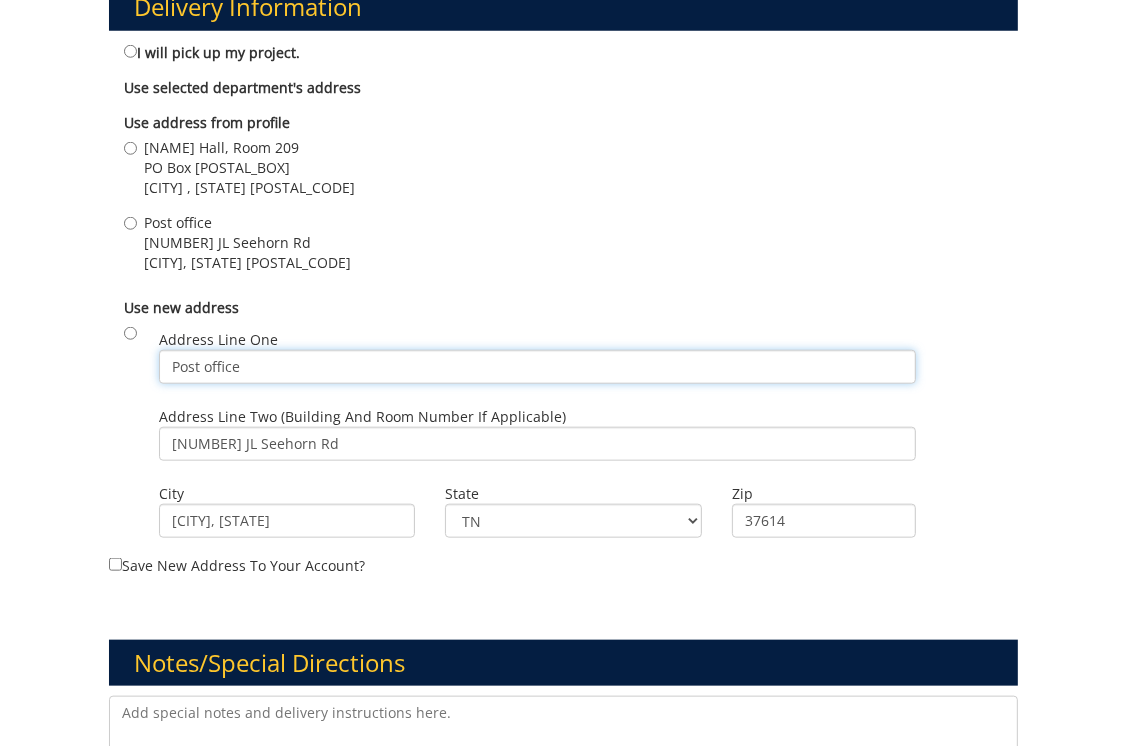 drag, startPoint x: 251, startPoint y: 366, endPoint x: 136, endPoint y: 346, distance: 116.72617 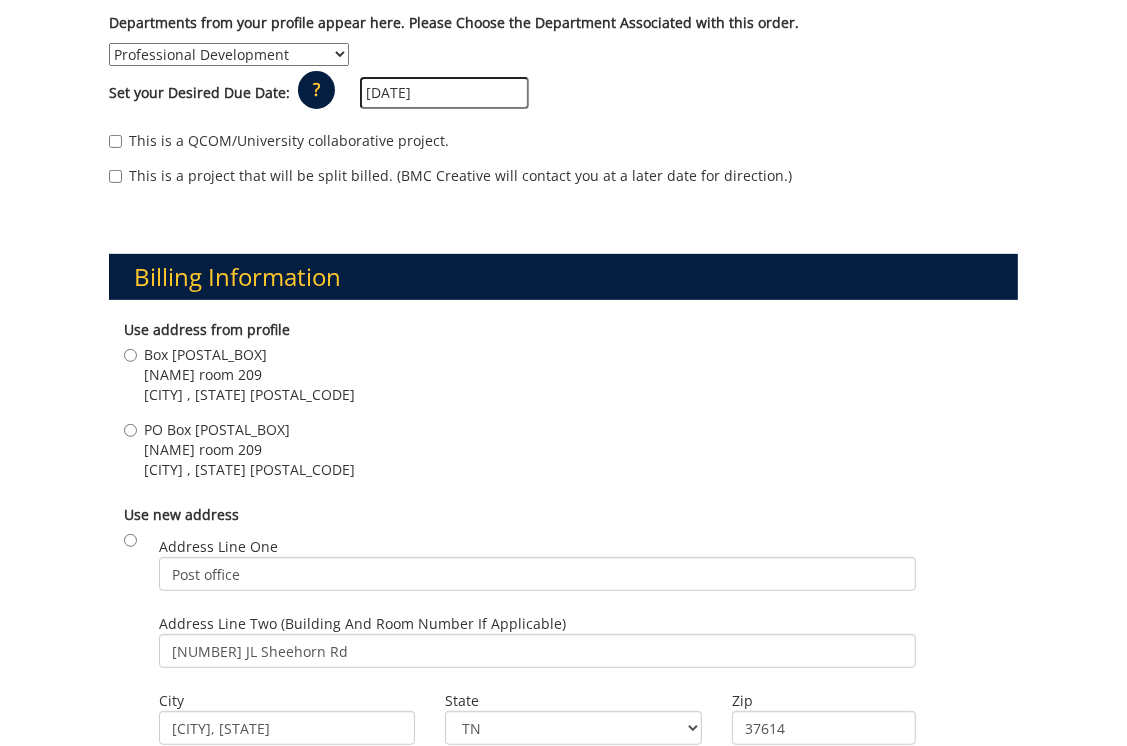 scroll, scrollTop: 600, scrollLeft: 0, axis: vertical 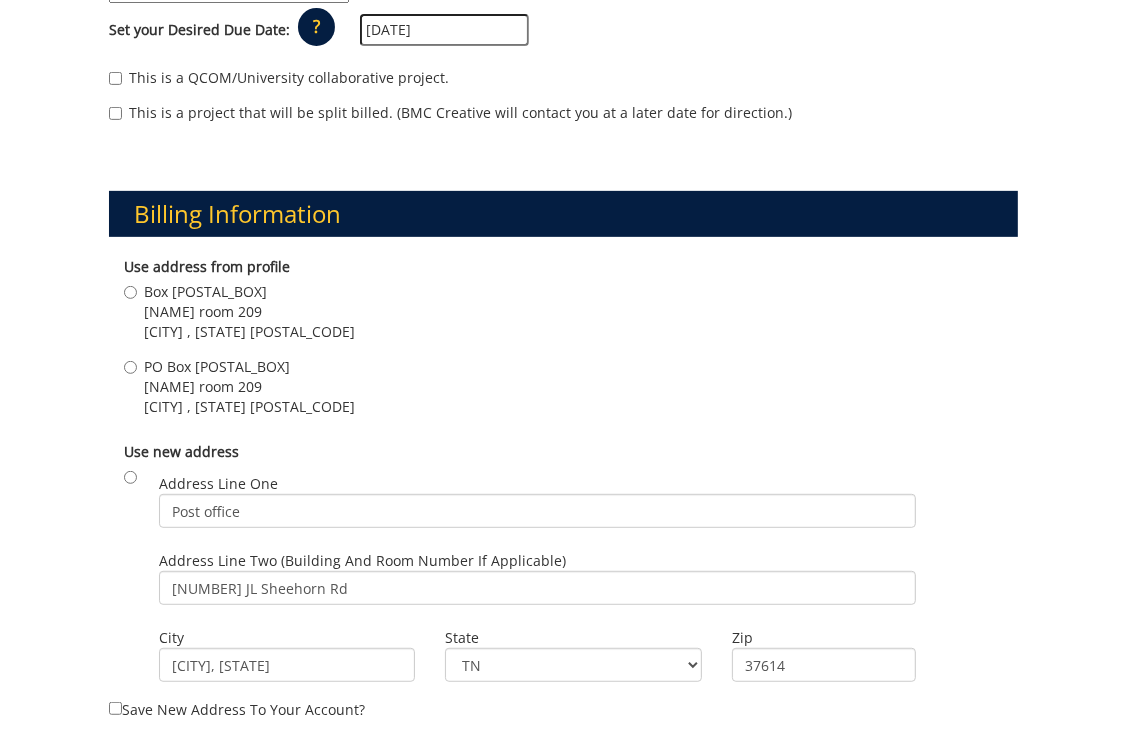 type on "Warf-Pickel 307" 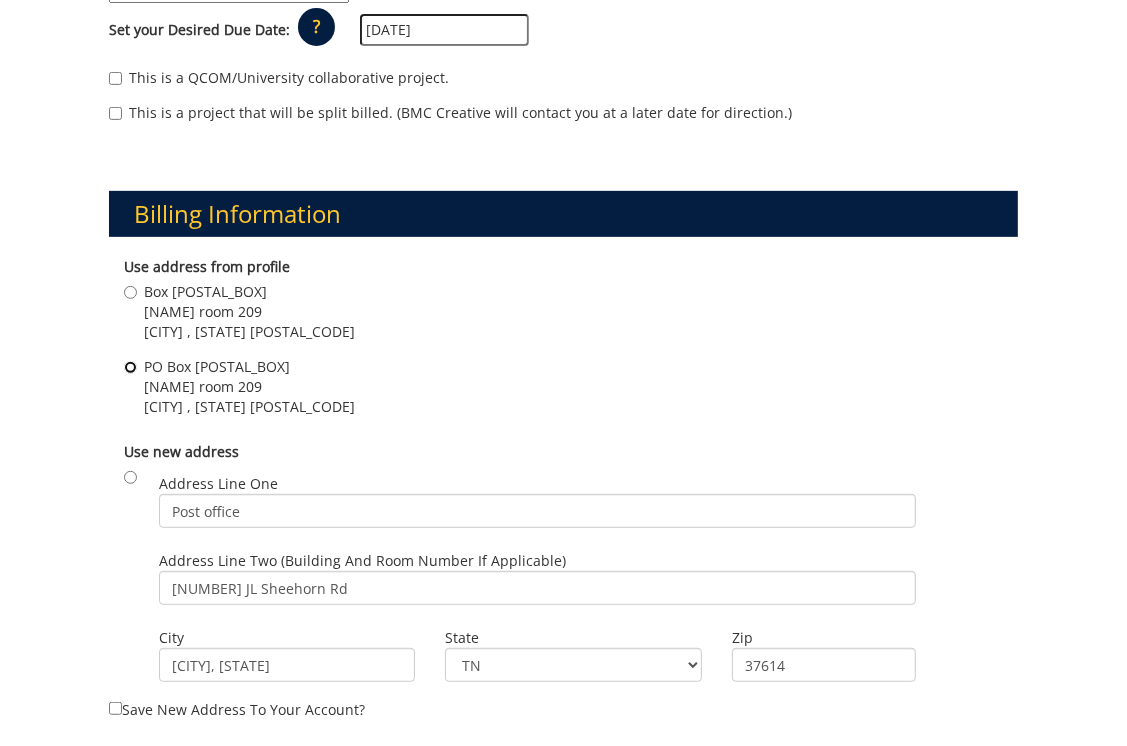 click on "PO Box 70559
Yoakley room 209
Johnson City
, TN 37614" at bounding box center [130, 367] 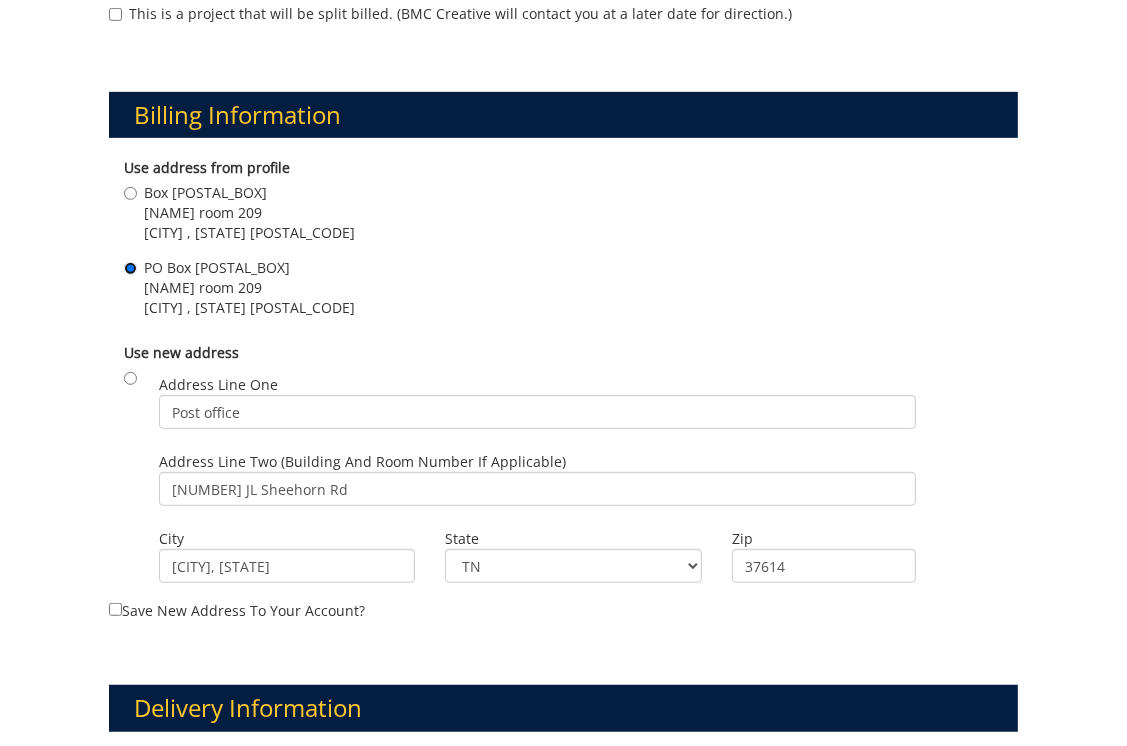 scroll, scrollTop: 700, scrollLeft: 0, axis: vertical 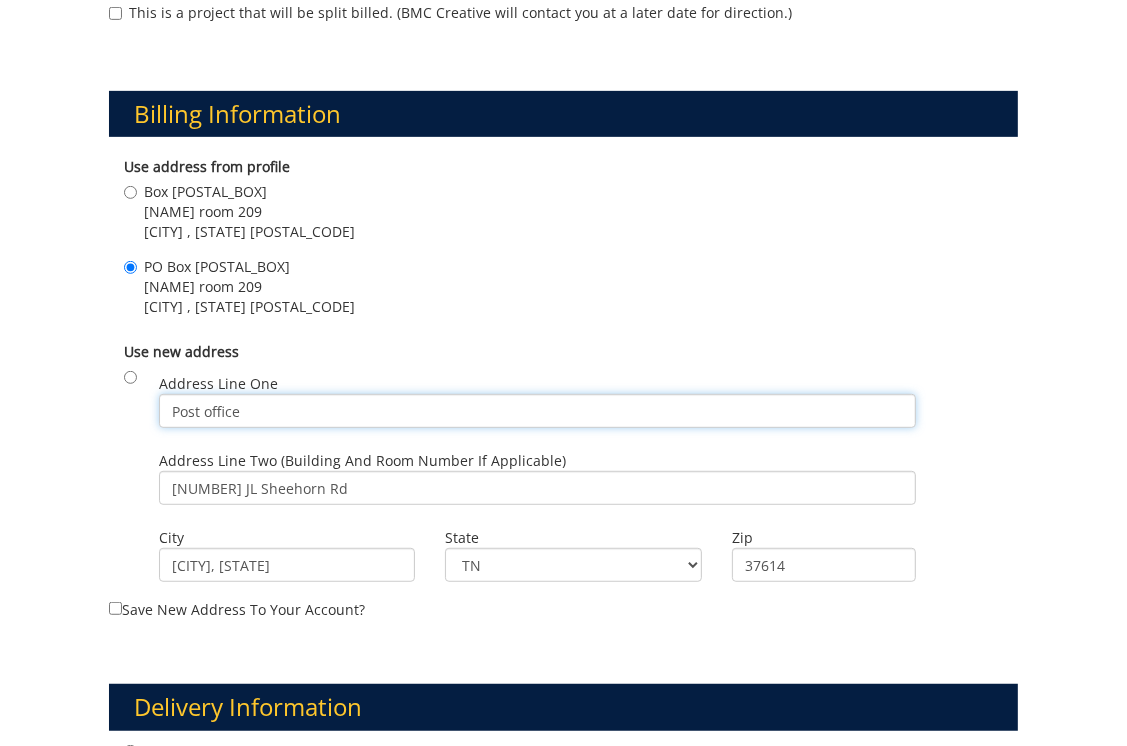 click on "Post office" at bounding box center (538, 411) 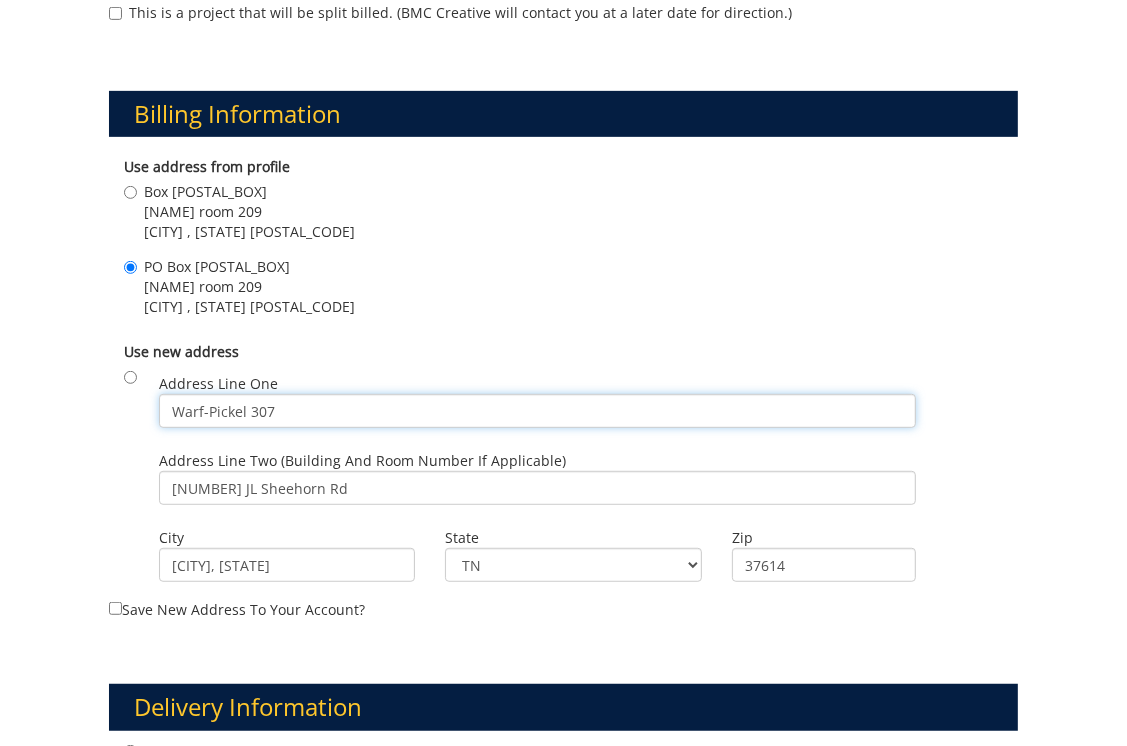 type on "Warf-Pickel 307" 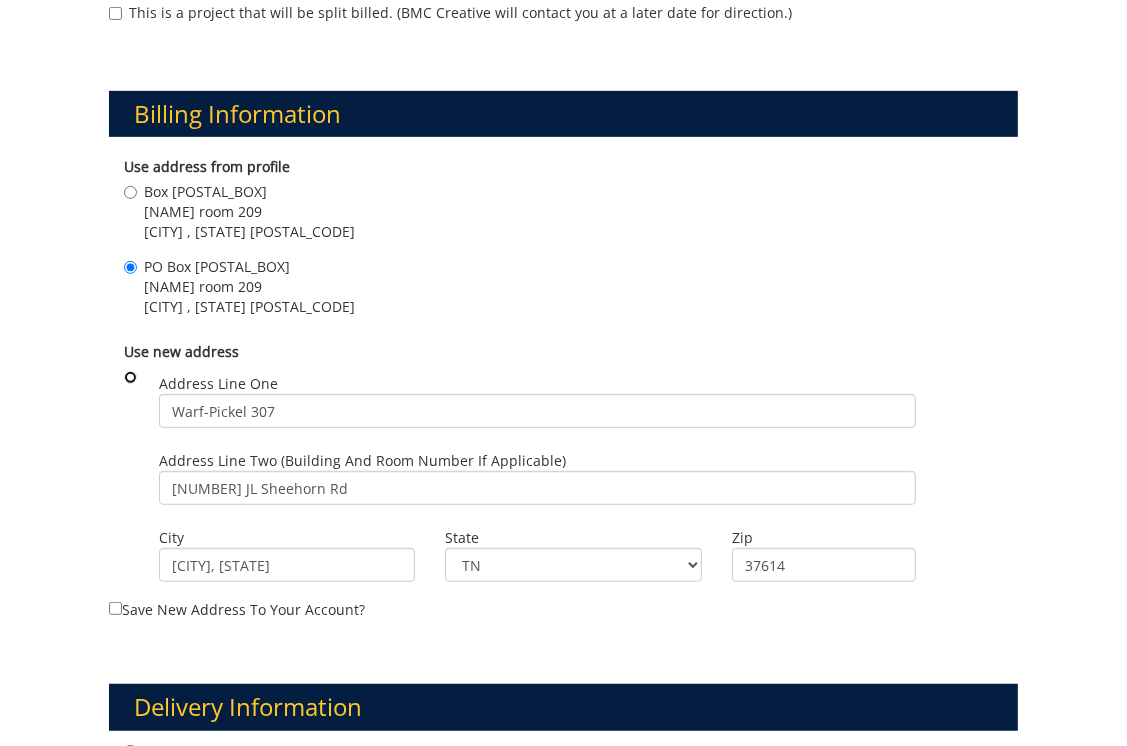 click at bounding box center (130, 377) 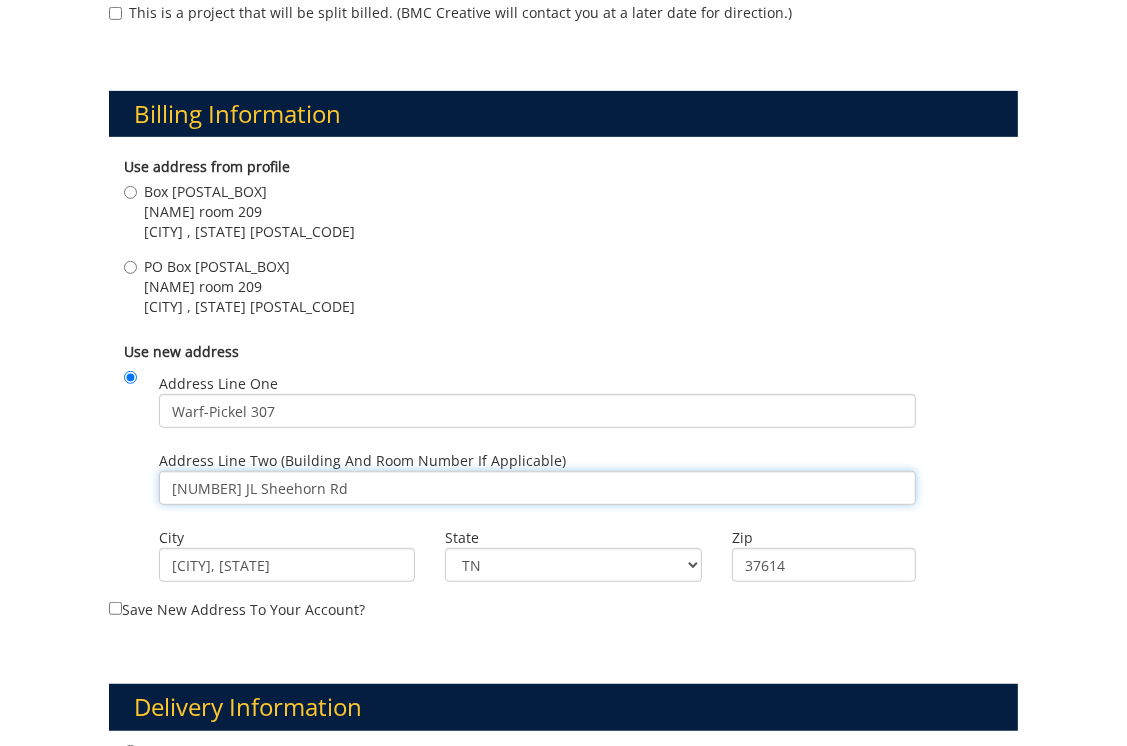 drag, startPoint x: 315, startPoint y: 484, endPoint x: 116, endPoint y: 483, distance: 199.00252 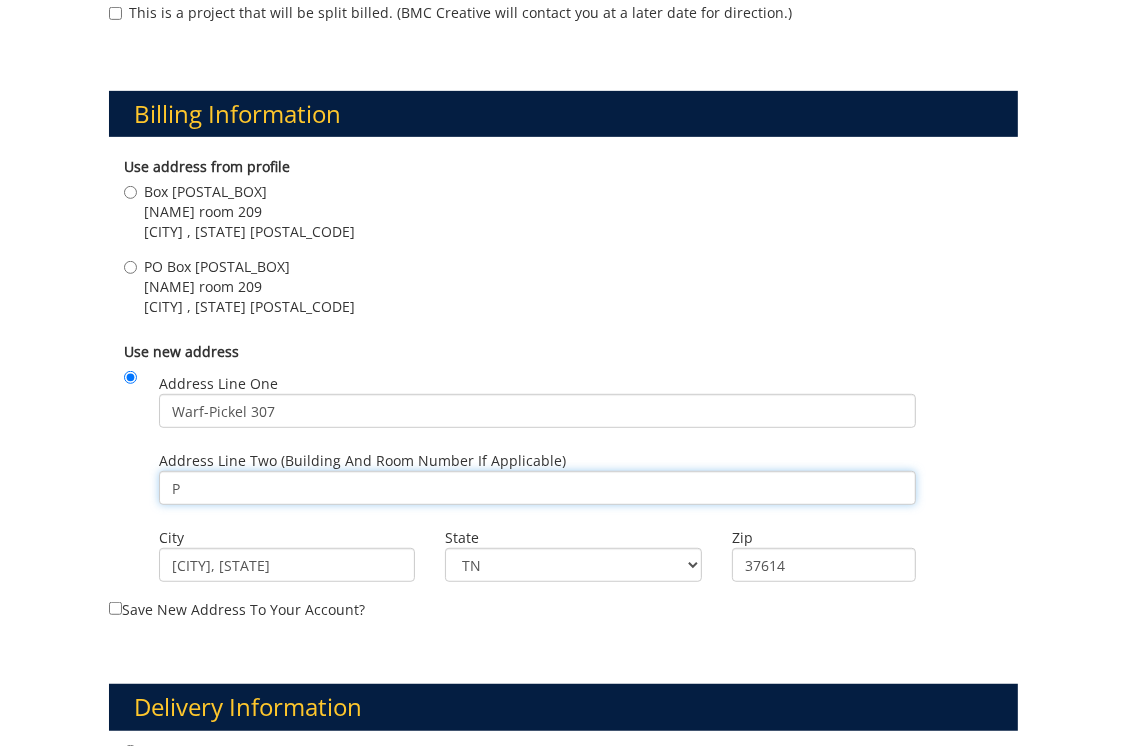type on "Professional Development" 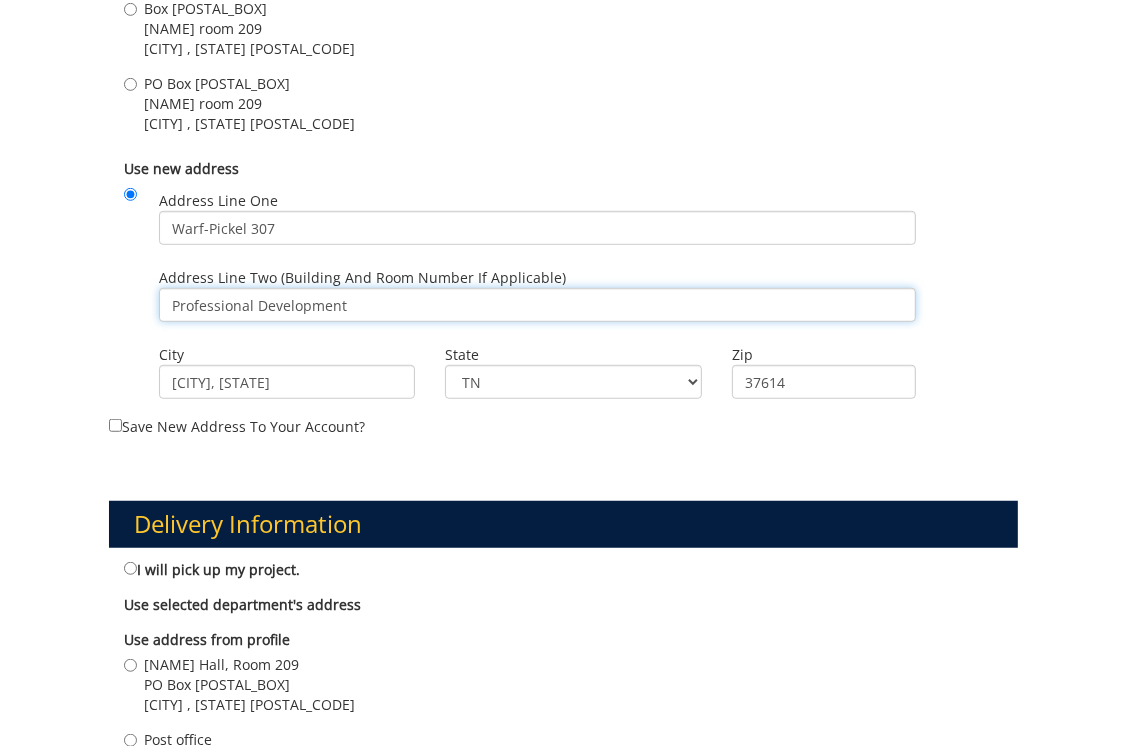 scroll, scrollTop: 900, scrollLeft: 0, axis: vertical 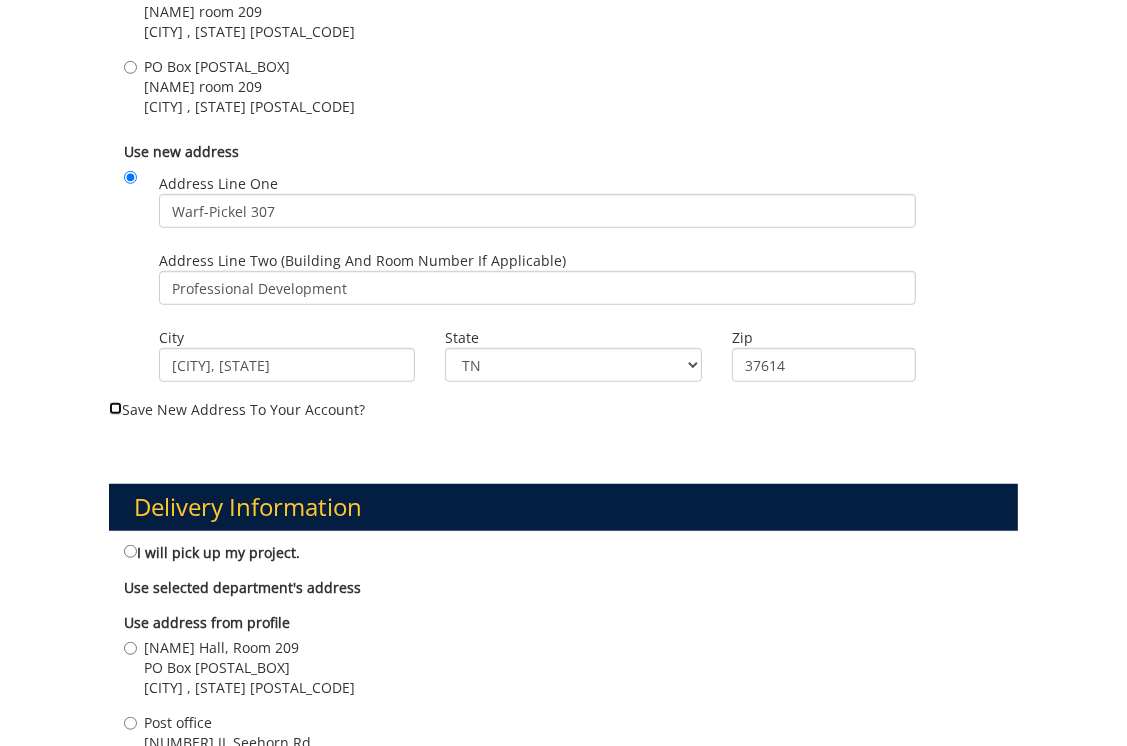 click on "Save new
address to your account?" at bounding box center [115, 408] 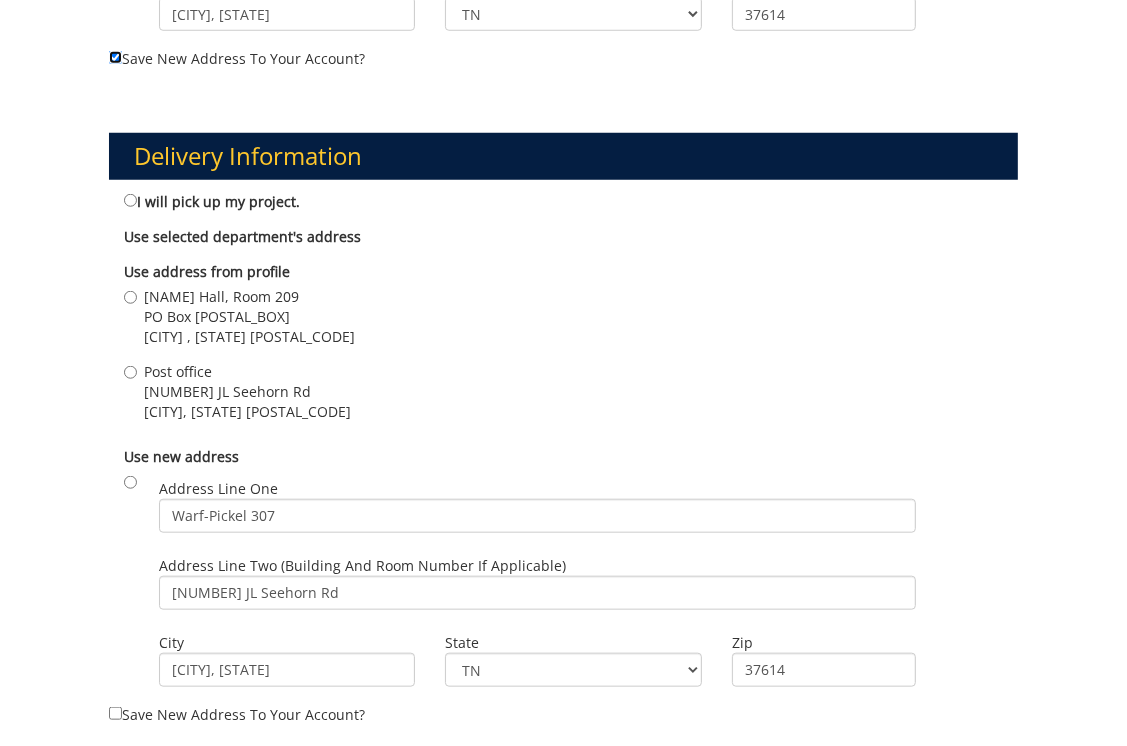 scroll, scrollTop: 1300, scrollLeft: 0, axis: vertical 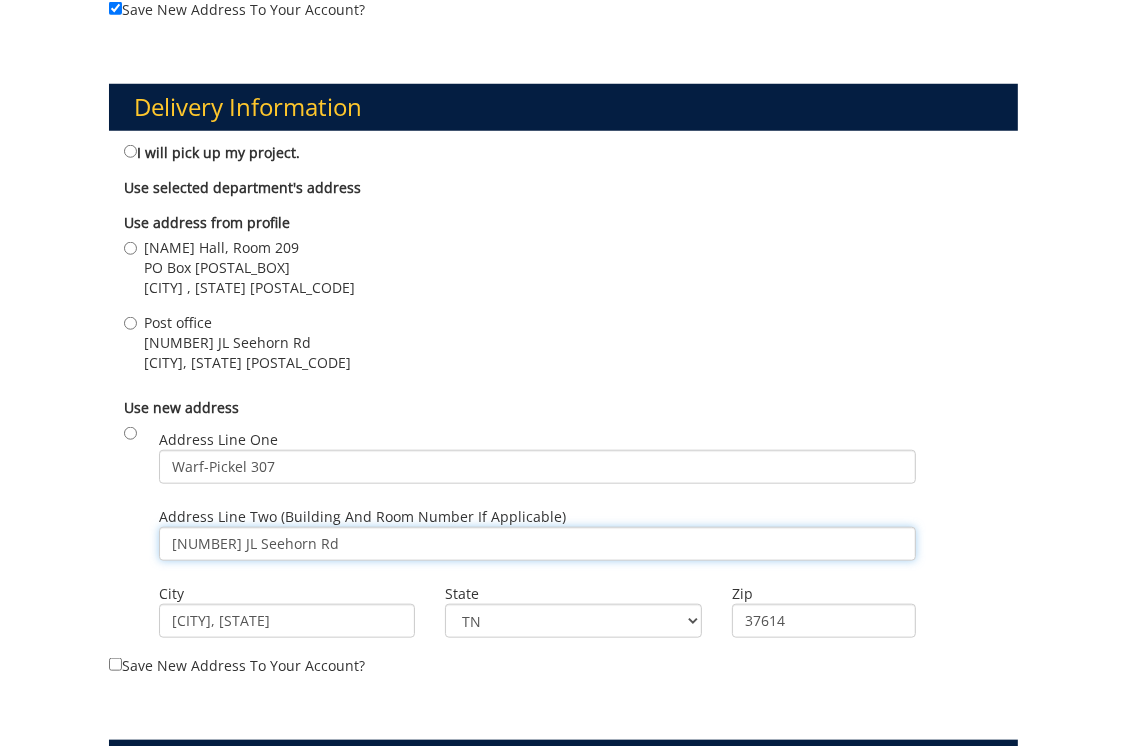 click on "400 JL Seehorn Rd" at bounding box center [538, 544] 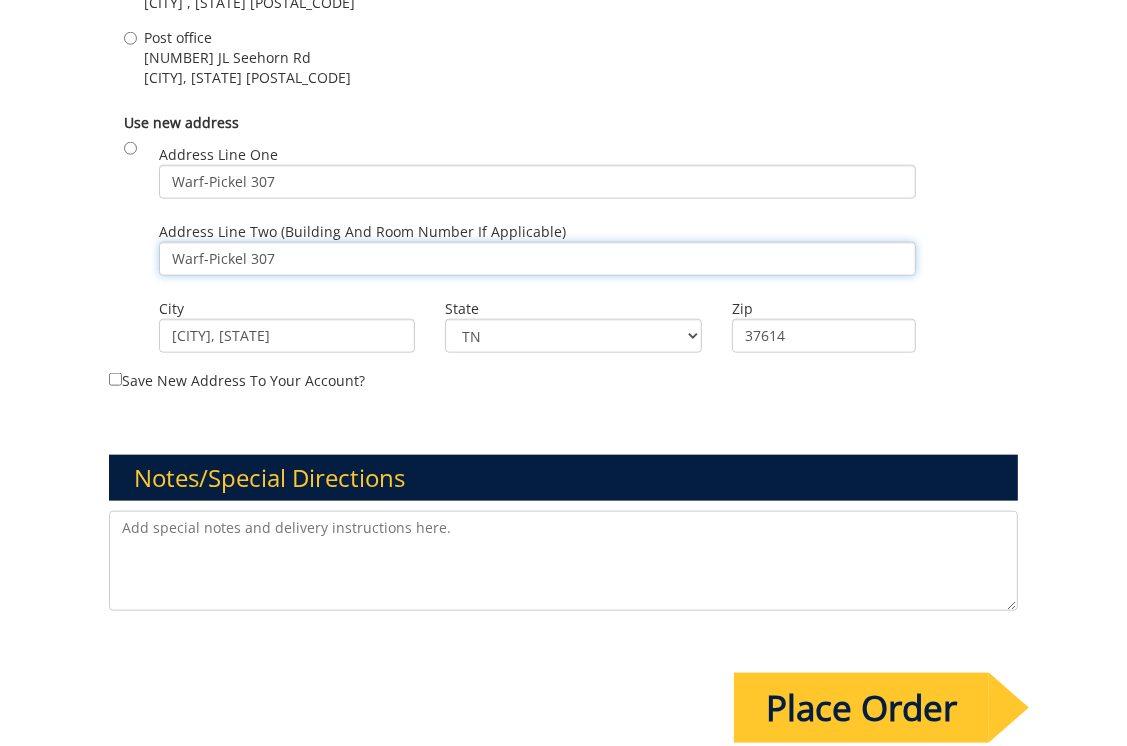scroll, scrollTop: 1600, scrollLeft: 0, axis: vertical 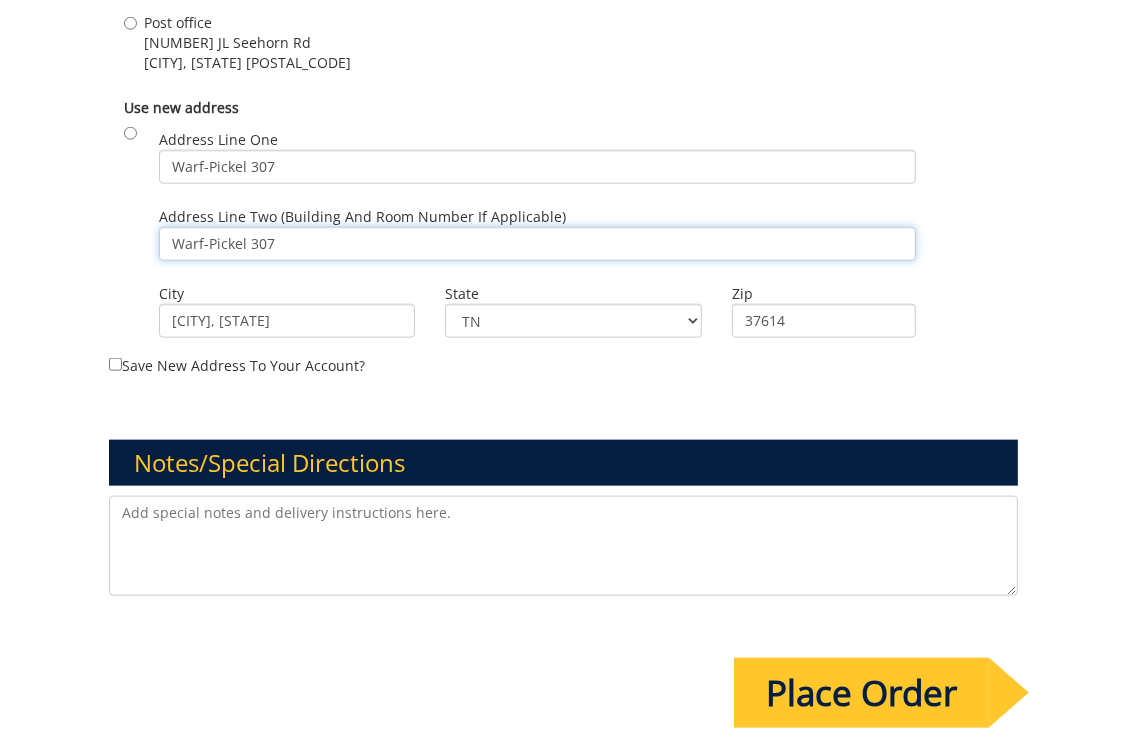 type on "Warf-Pickel 307" 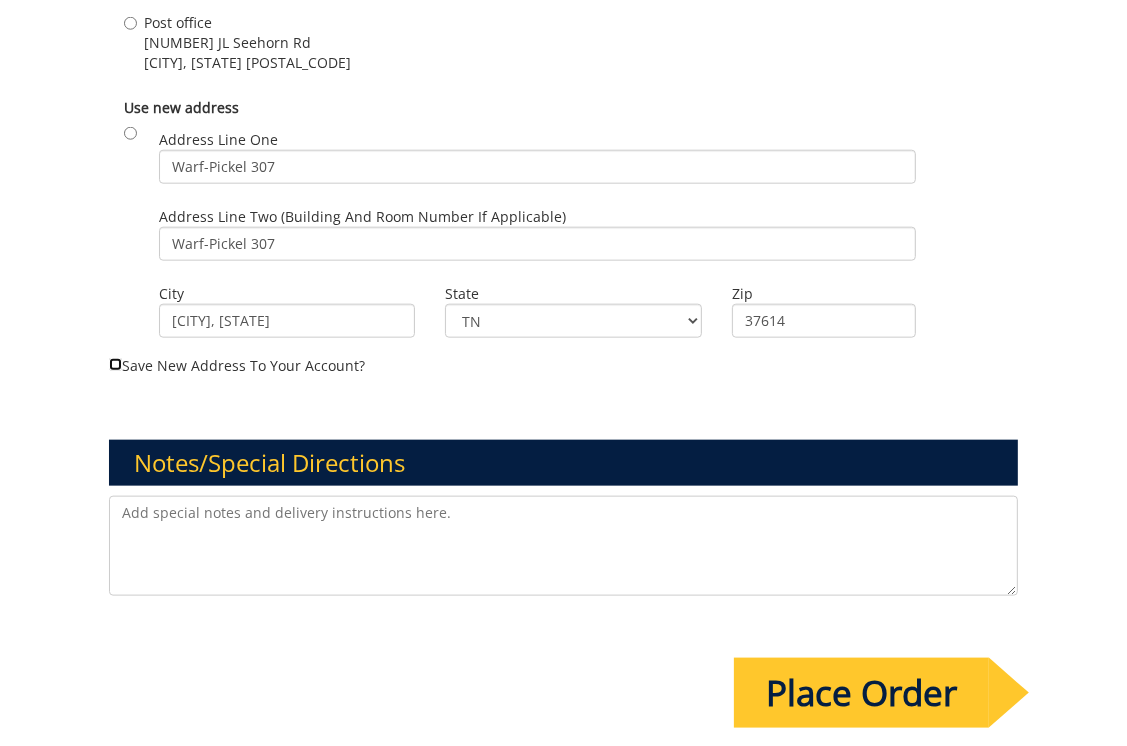 click on "Save new
address to your account?" at bounding box center [115, 364] 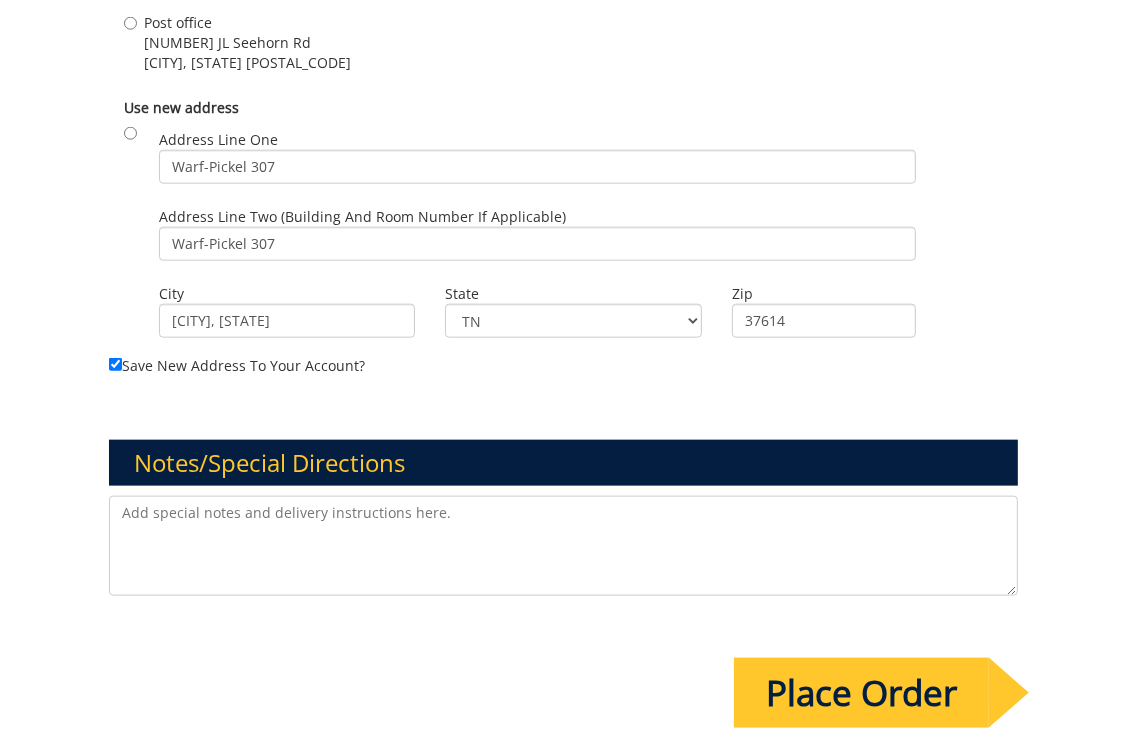 click on "Place Order" at bounding box center (861, 693) 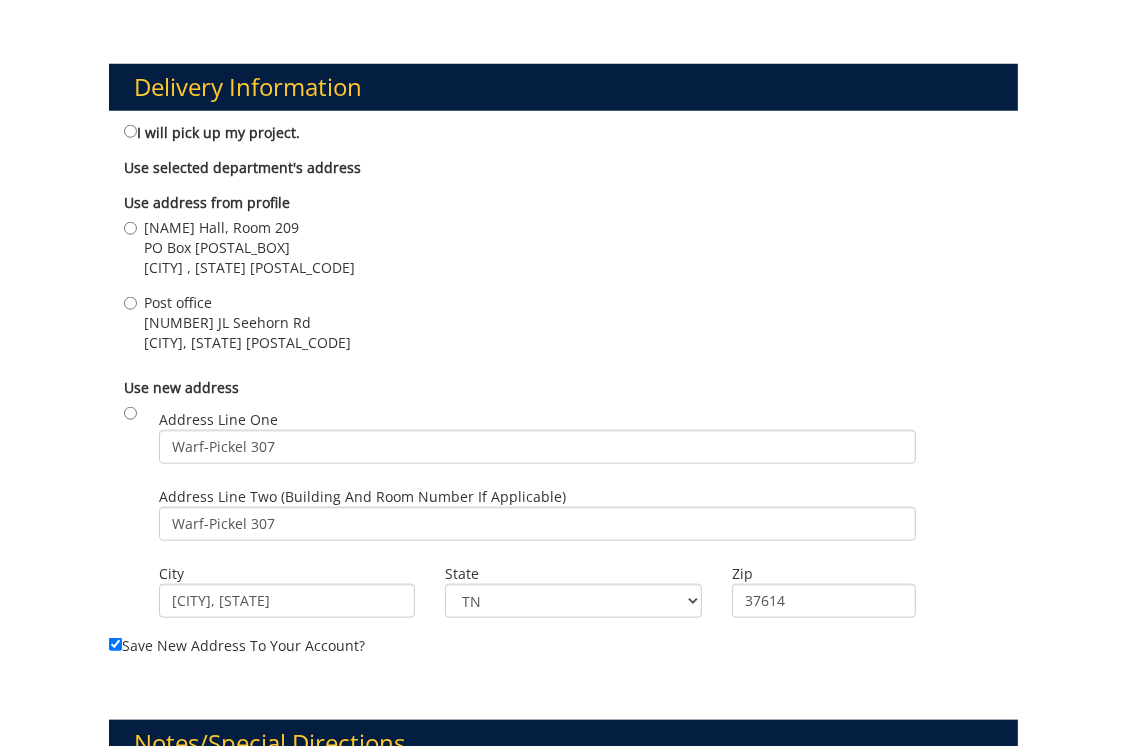scroll, scrollTop: 1400, scrollLeft: 0, axis: vertical 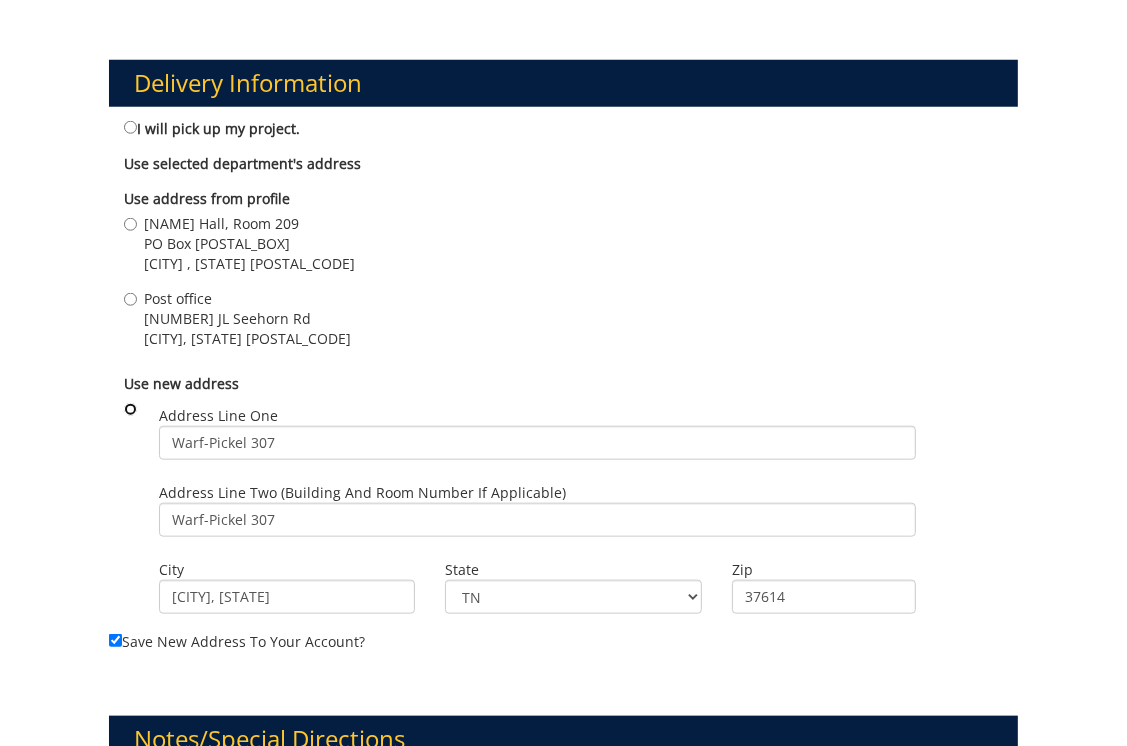 click at bounding box center (130, 409) 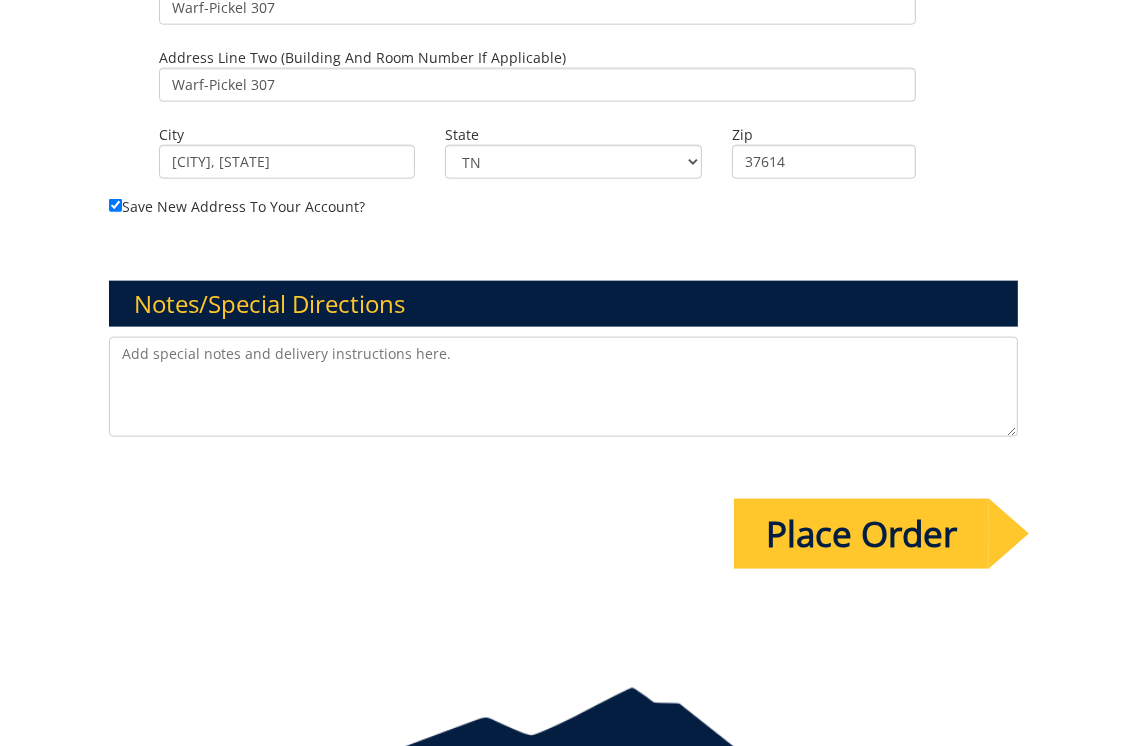 scroll, scrollTop: 1900, scrollLeft: 0, axis: vertical 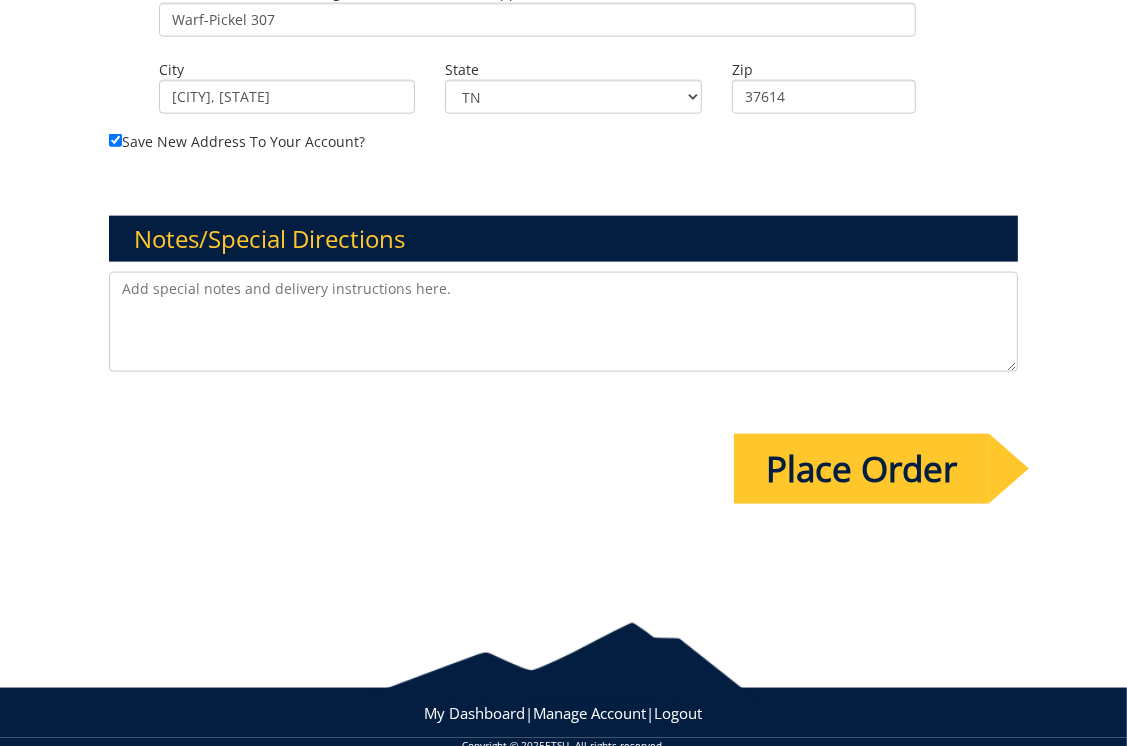 click on "Place Order" at bounding box center [861, 469] 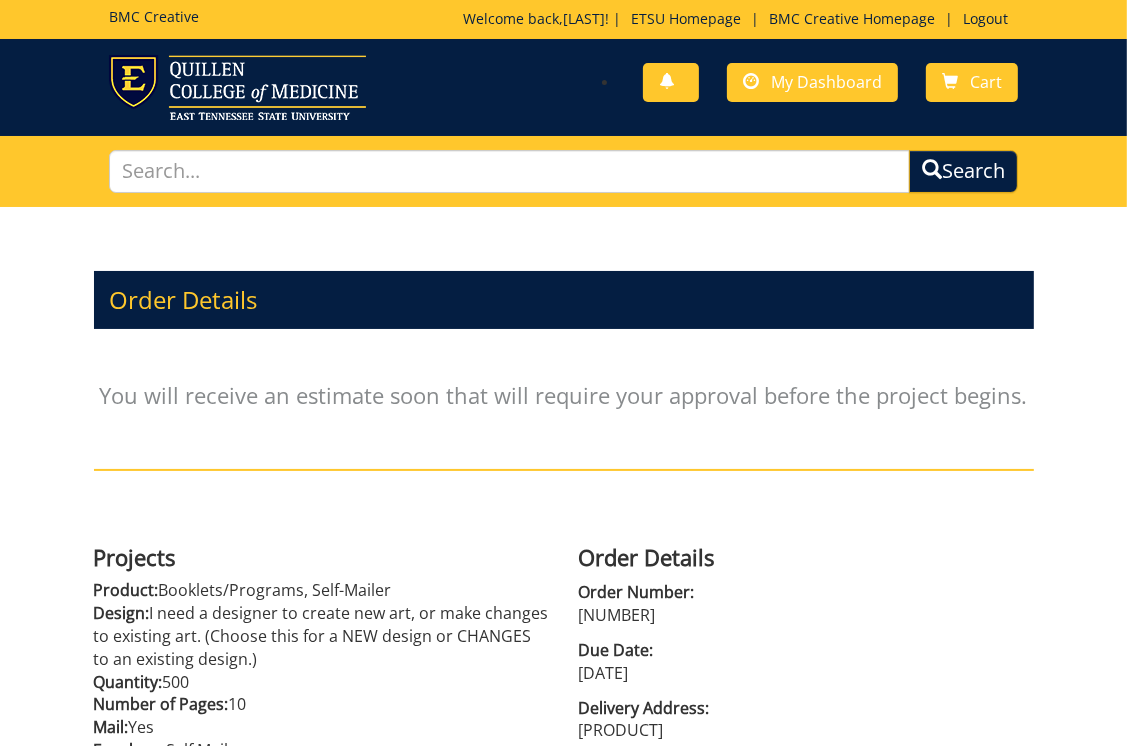 scroll, scrollTop: 0, scrollLeft: 0, axis: both 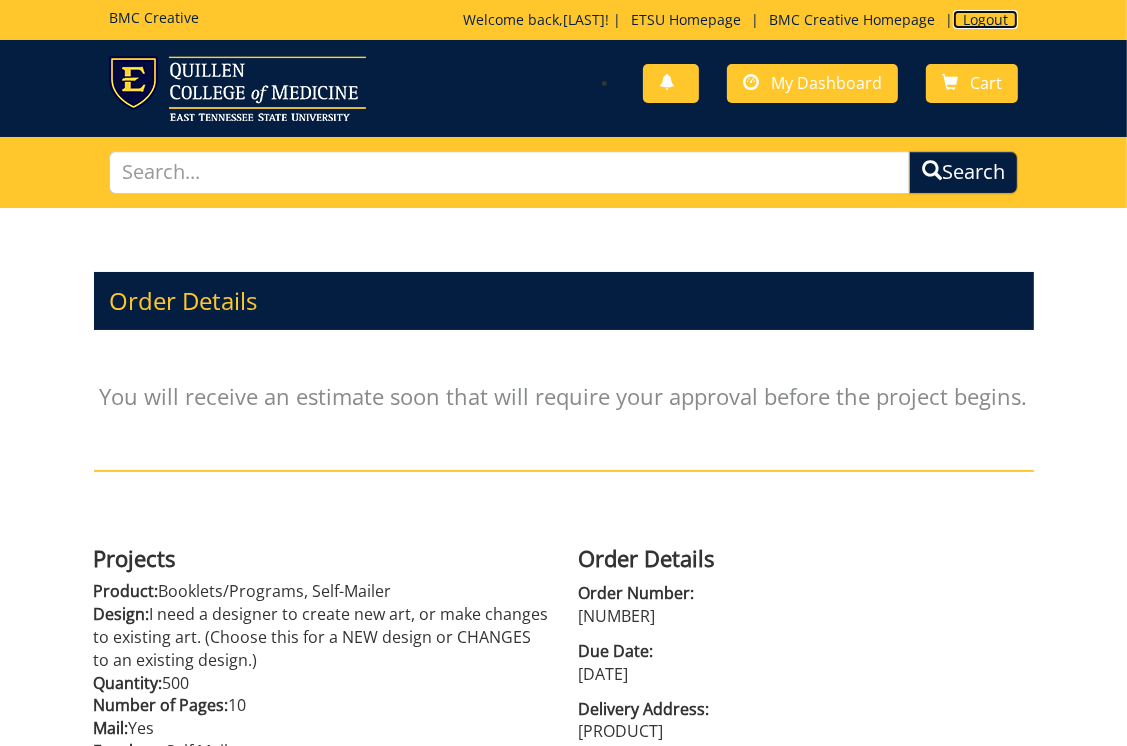 click on "Logout" at bounding box center [985, 19] 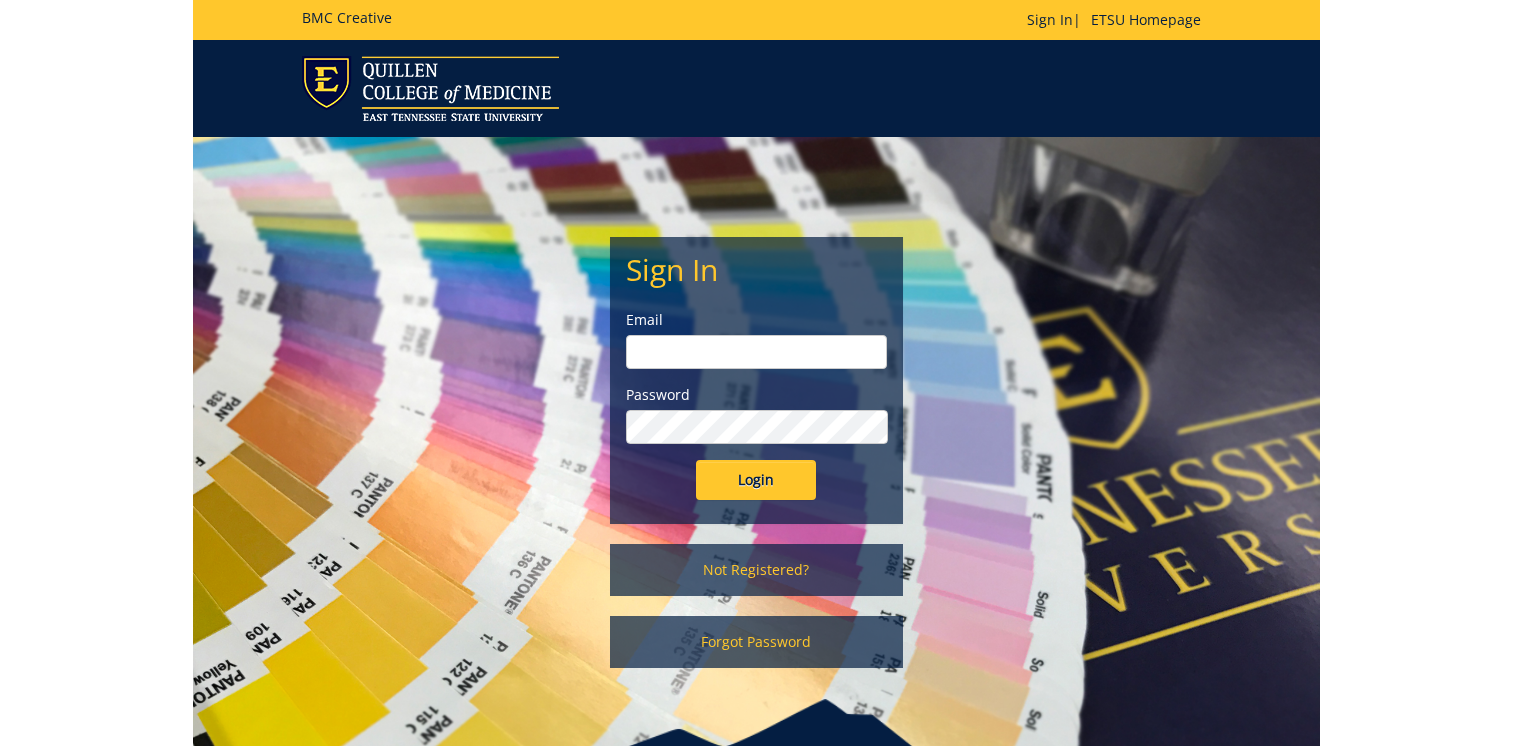 scroll, scrollTop: 0, scrollLeft: 0, axis: both 